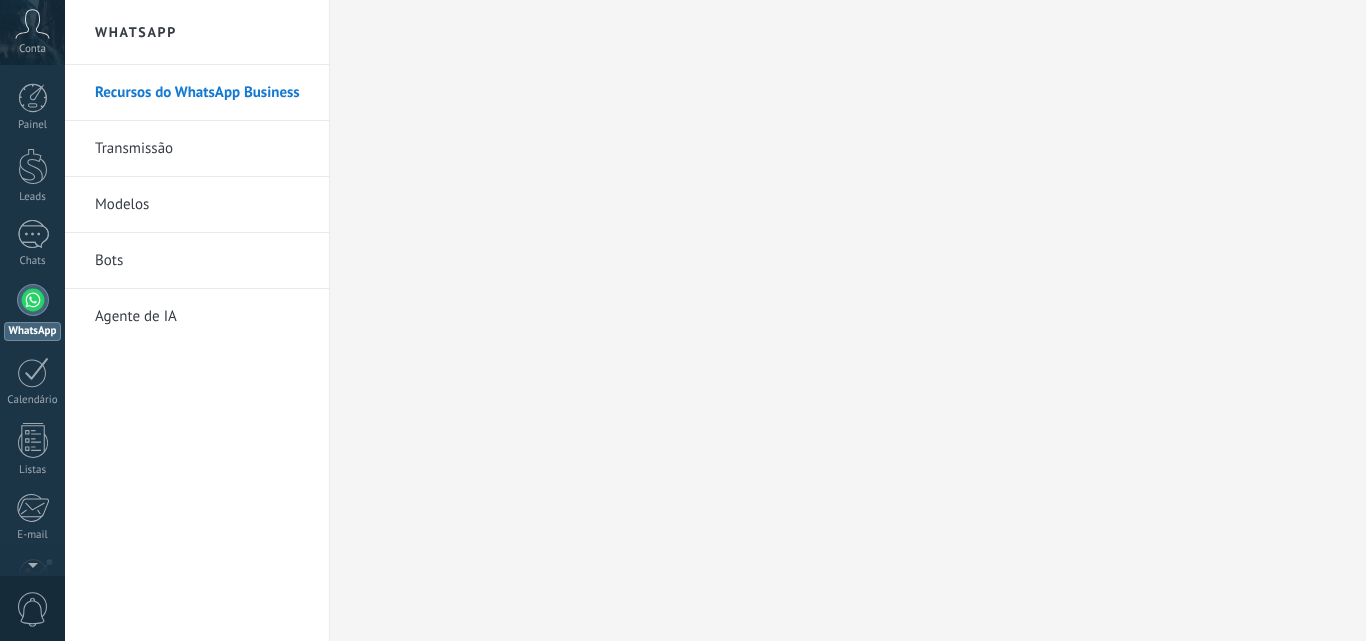 scroll, scrollTop: 0, scrollLeft: 0, axis: both 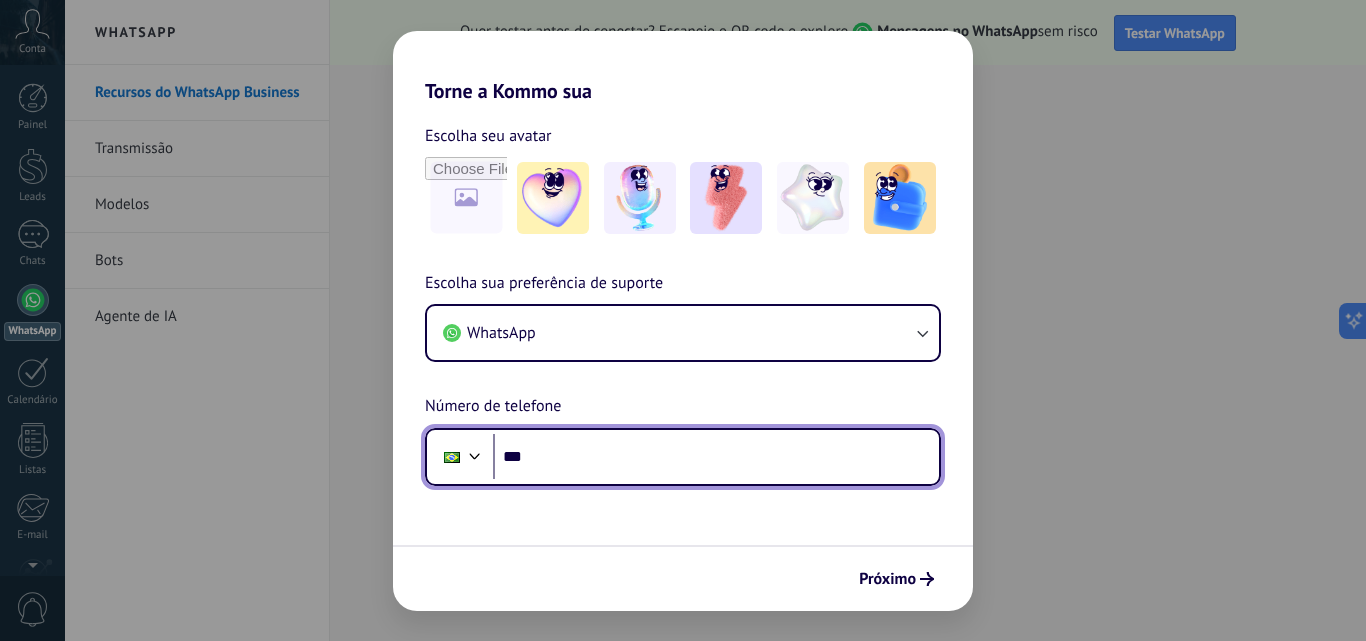 click on "***" at bounding box center (716, 457) 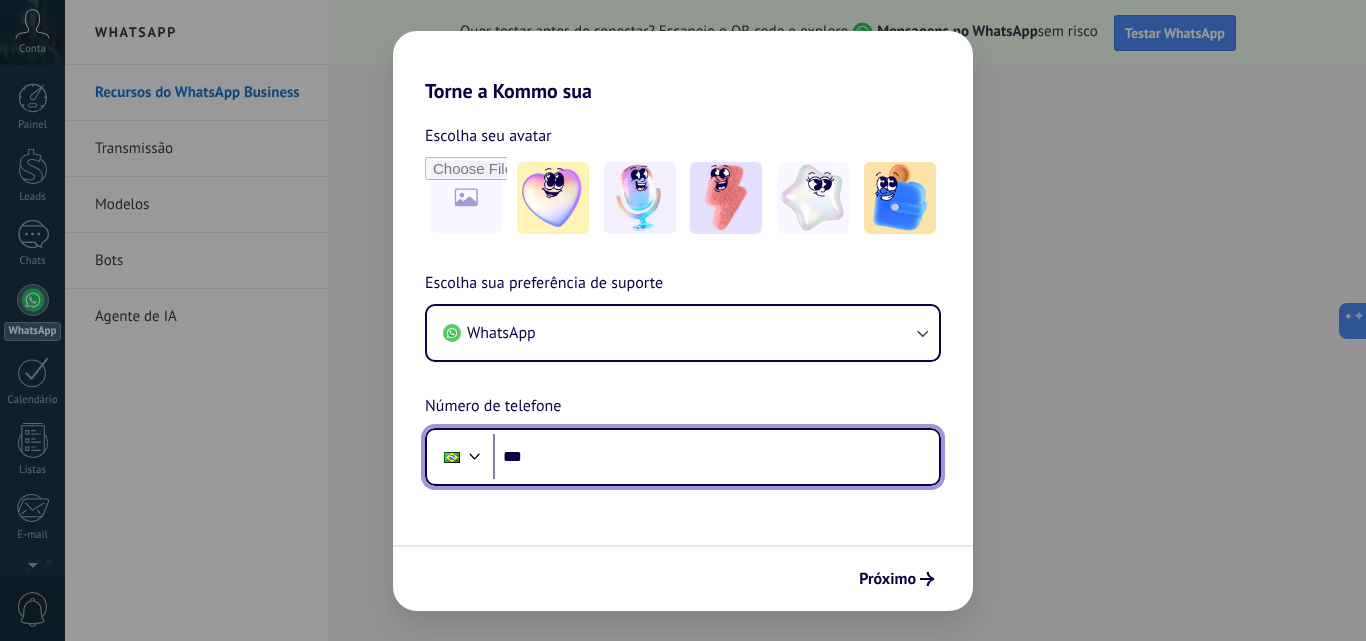 click on "***" at bounding box center [716, 457] 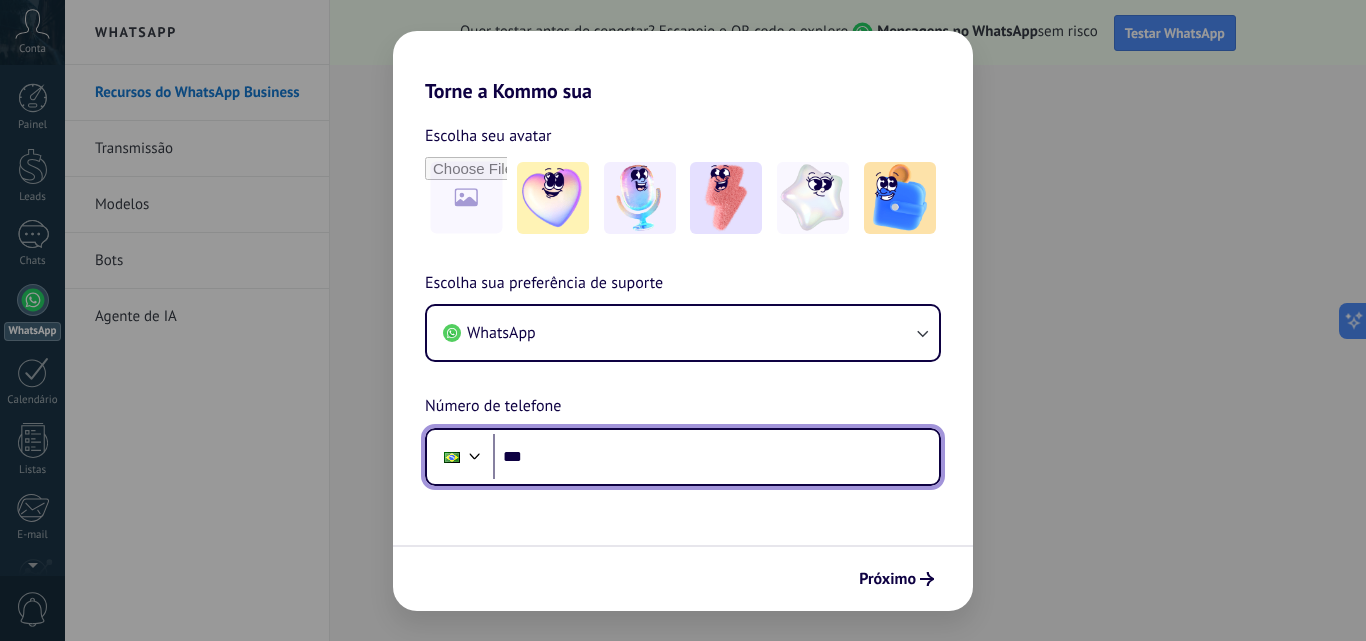 click on "***" at bounding box center [716, 457] 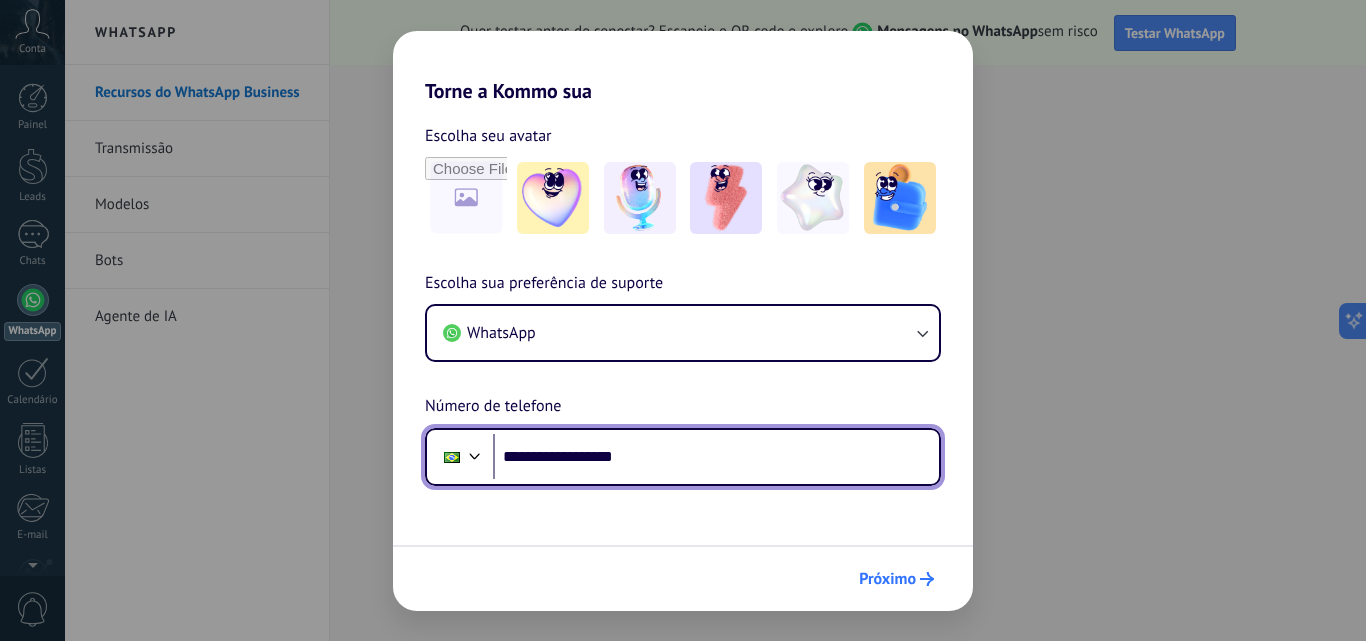 type on "**********" 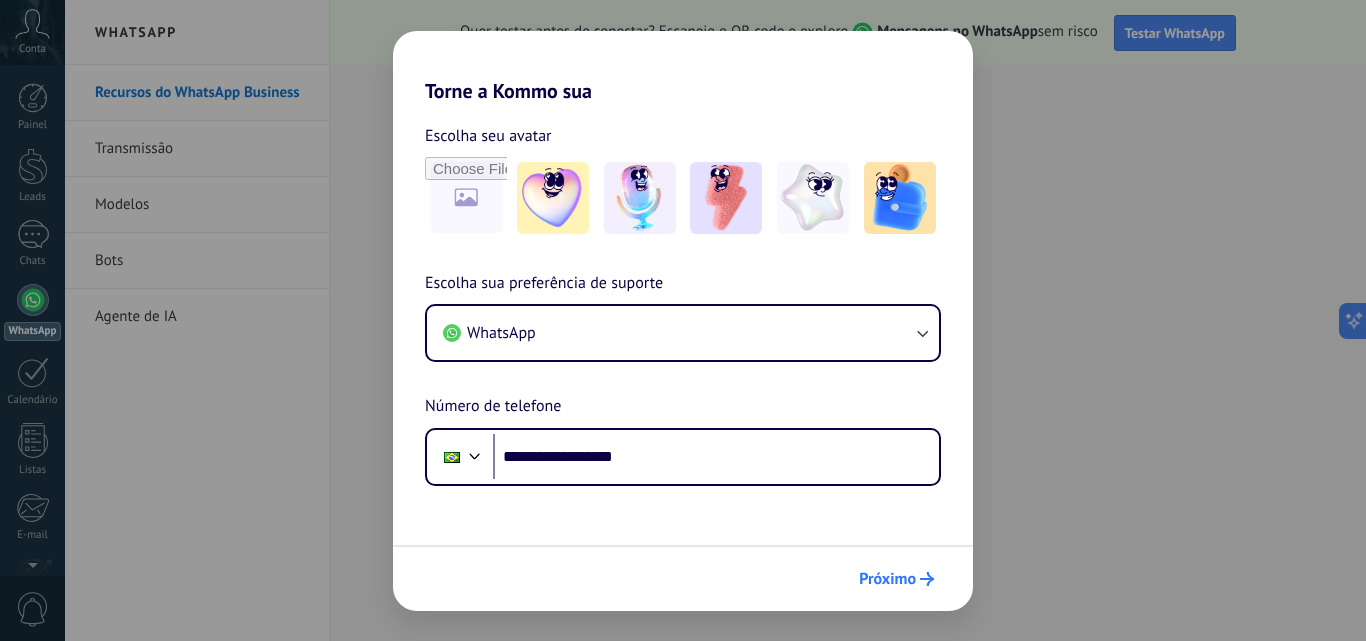 click on "Próximo" at bounding box center (887, 579) 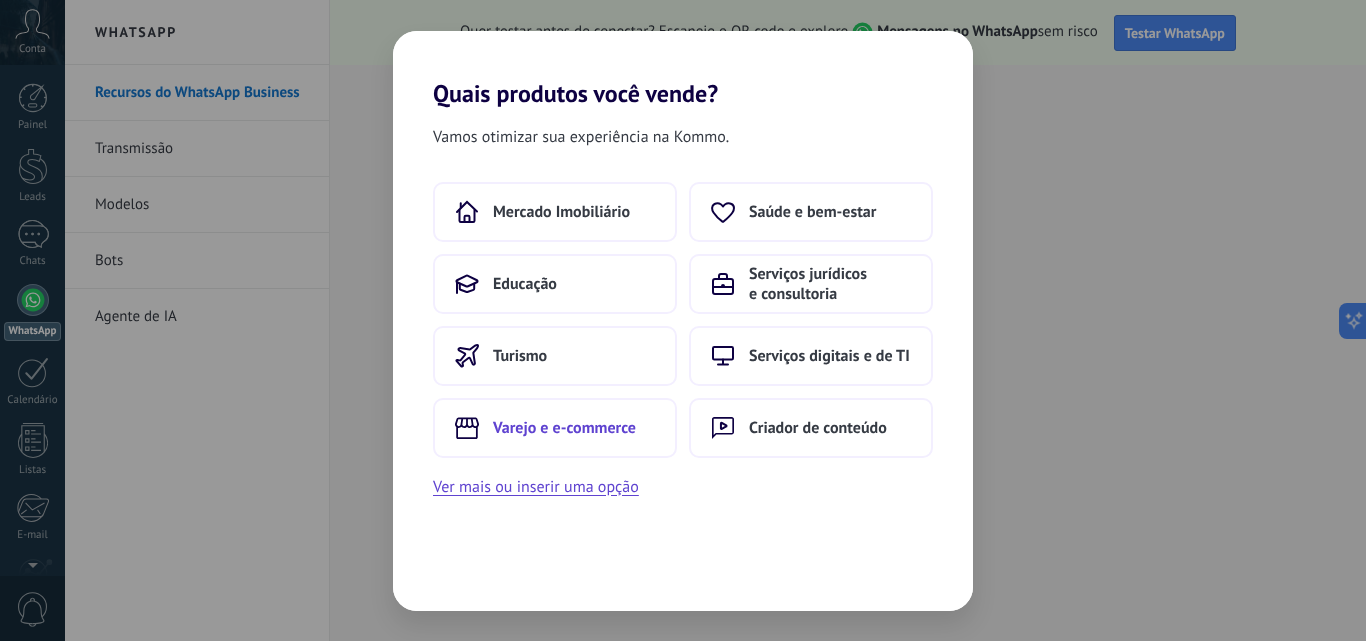 click on "Varejo e e-commerce" at bounding box center (564, 428) 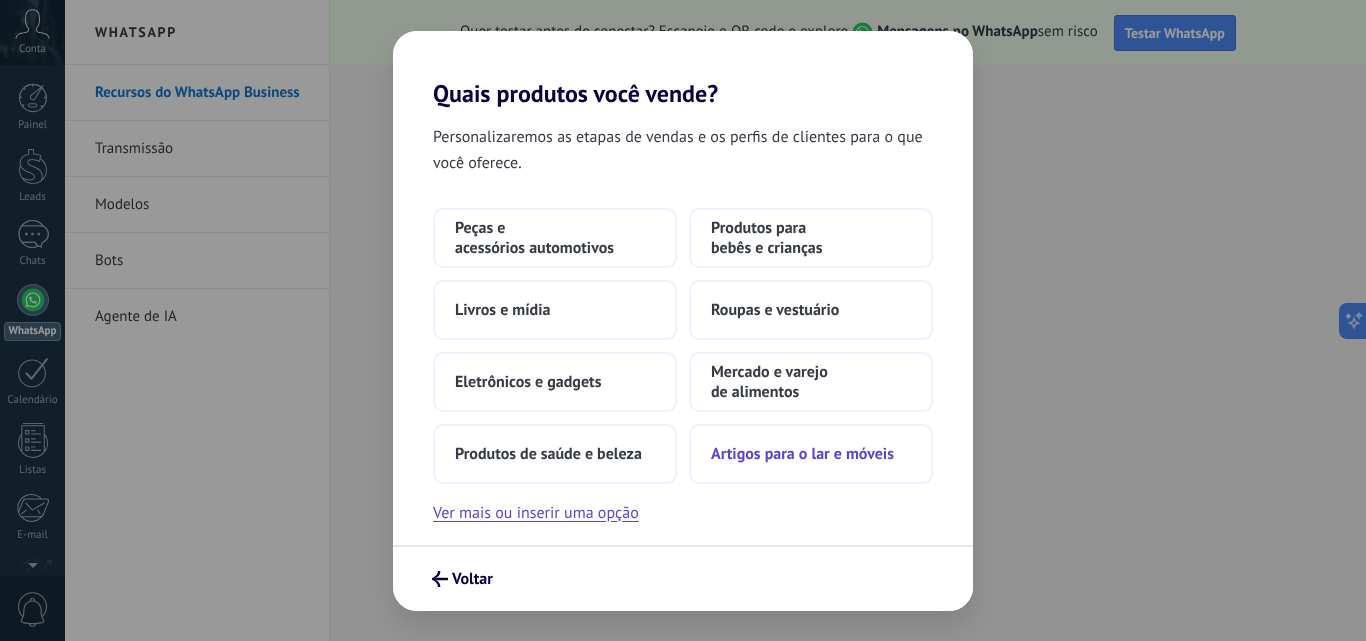 click on "Artigos para o lar e móveis" at bounding box center (802, 454) 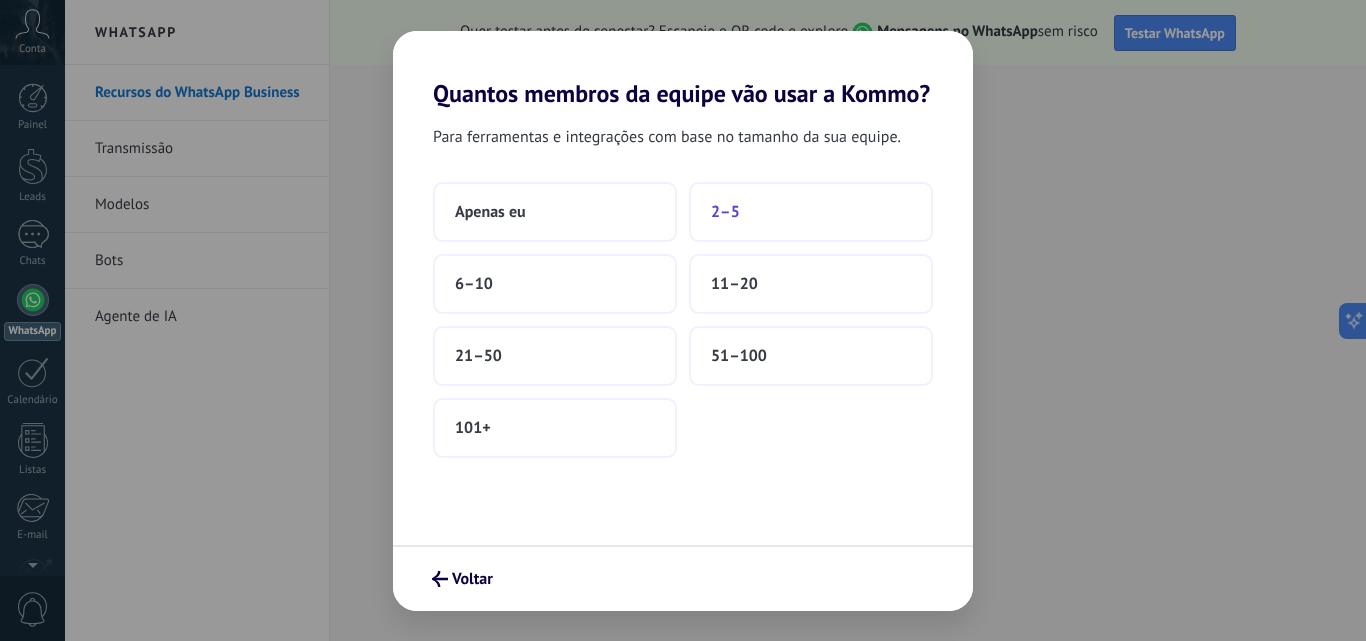 click on "2–5" at bounding box center (725, 212) 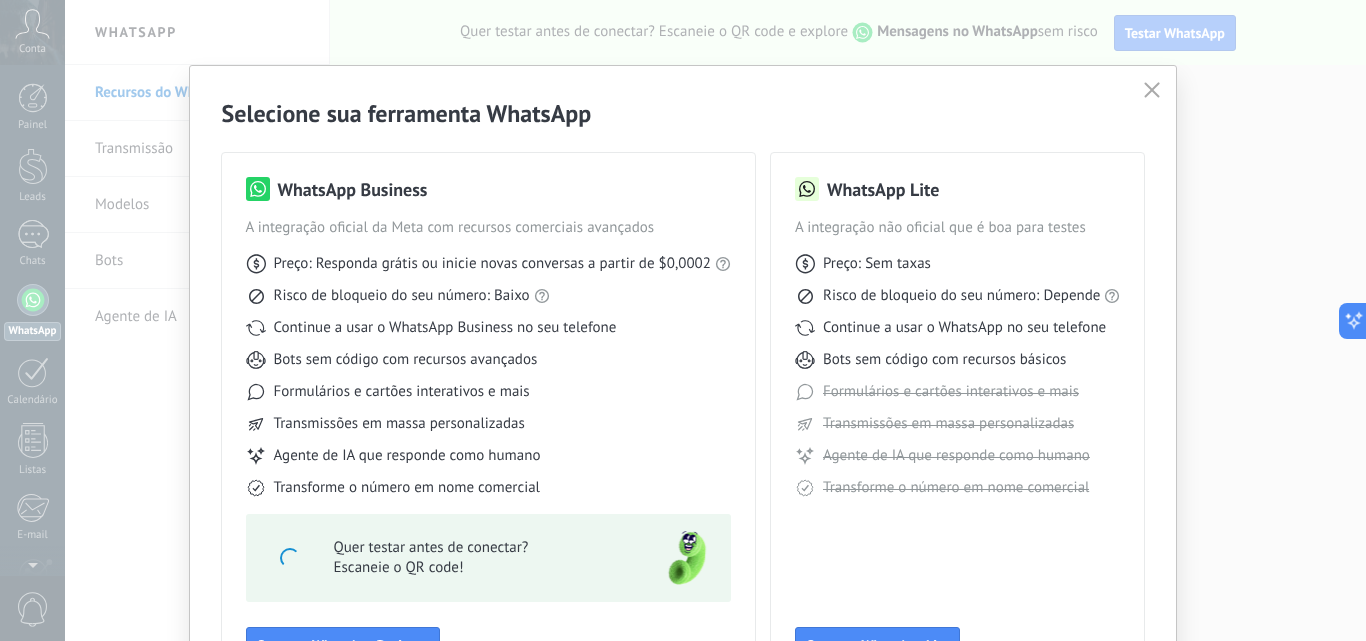 scroll, scrollTop: 100, scrollLeft: 0, axis: vertical 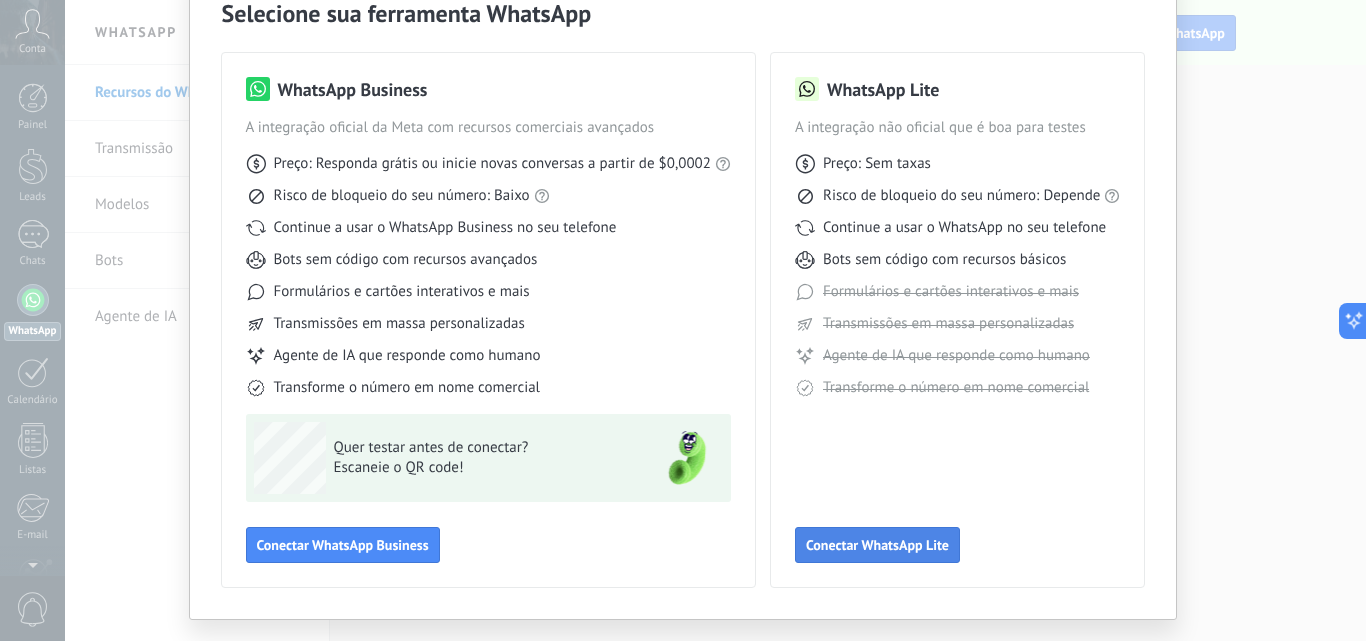 click on "Conectar WhatsApp Lite" at bounding box center (877, 545) 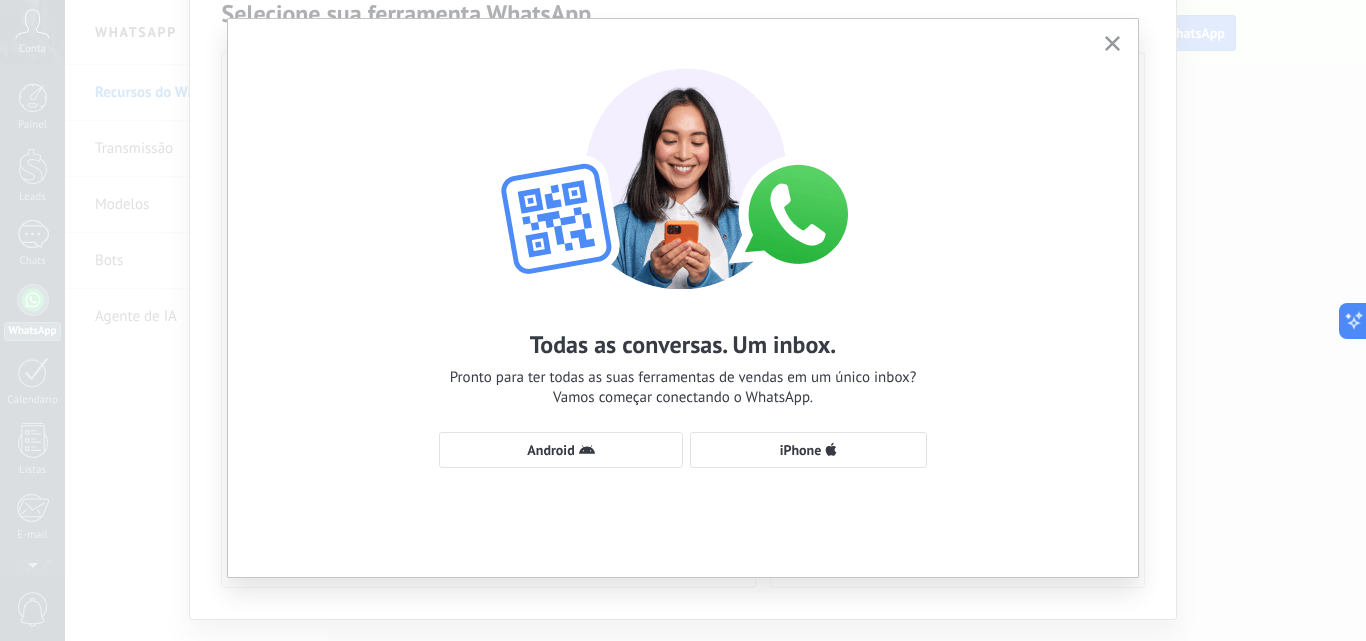 scroll, scrollTop: 49, scrollLeft: 0, axis: vertical 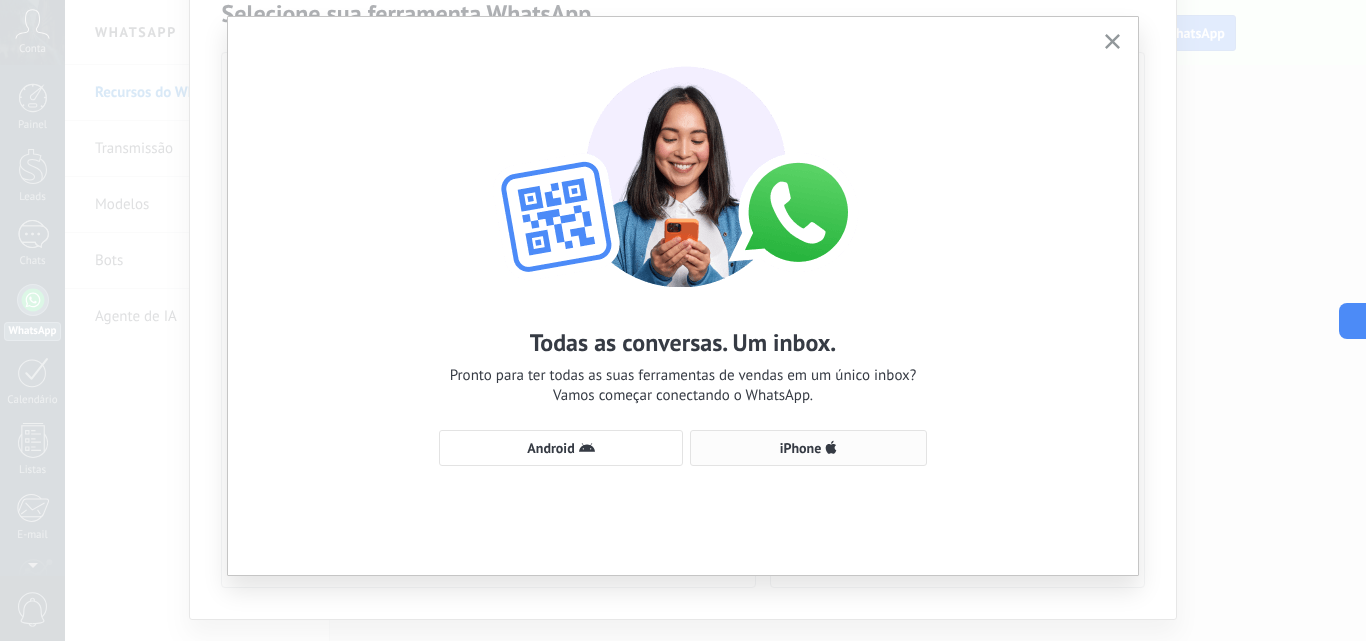 click on "iPhone" at bounding box center (808, 448) 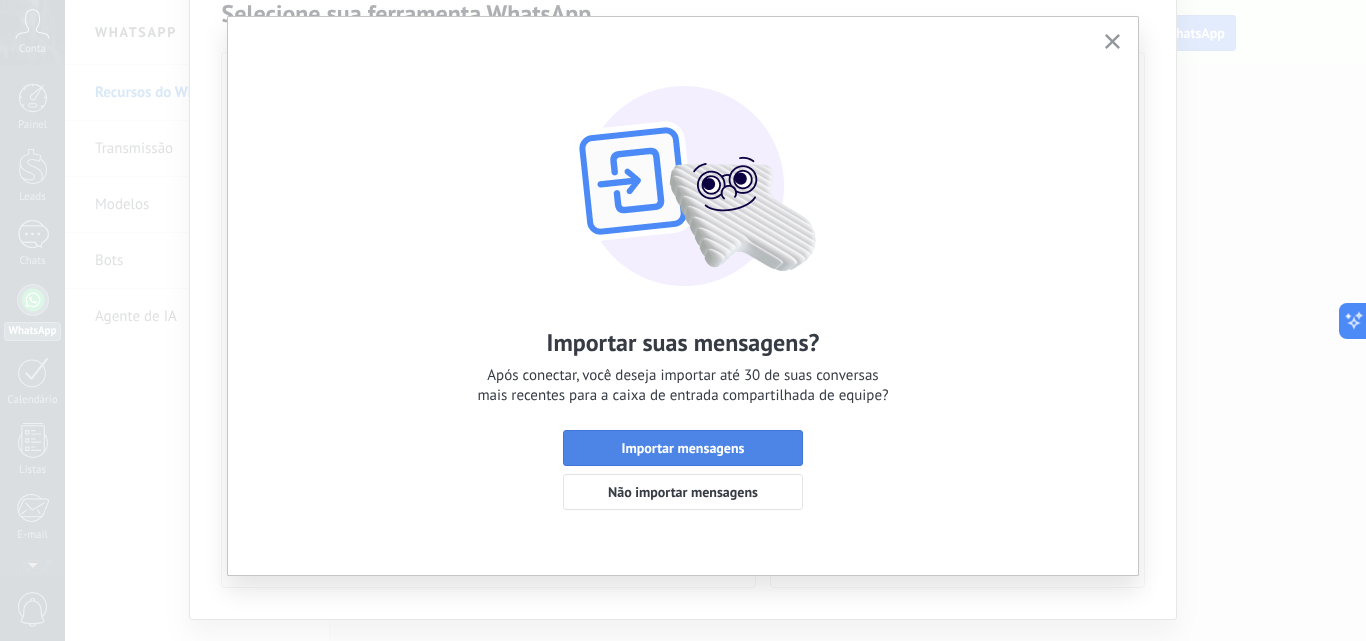 click on "Importar mensagens" at bounding box center [683, 448] 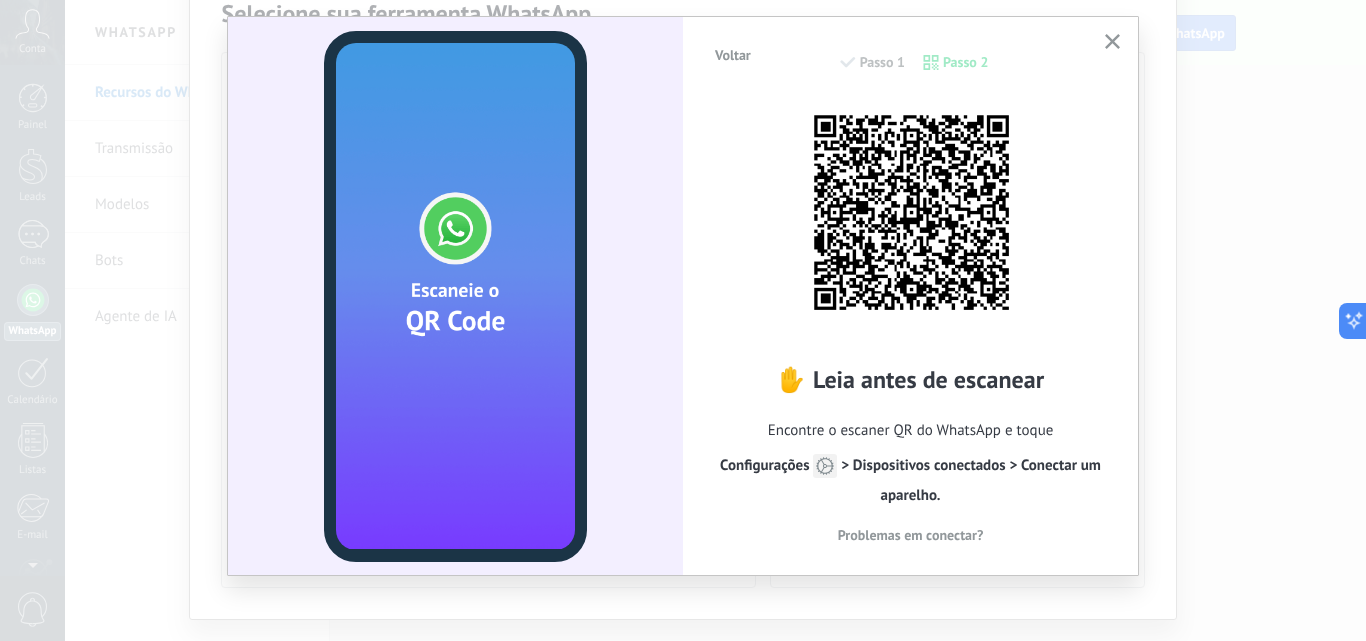 click at bounding box center (911, 212) 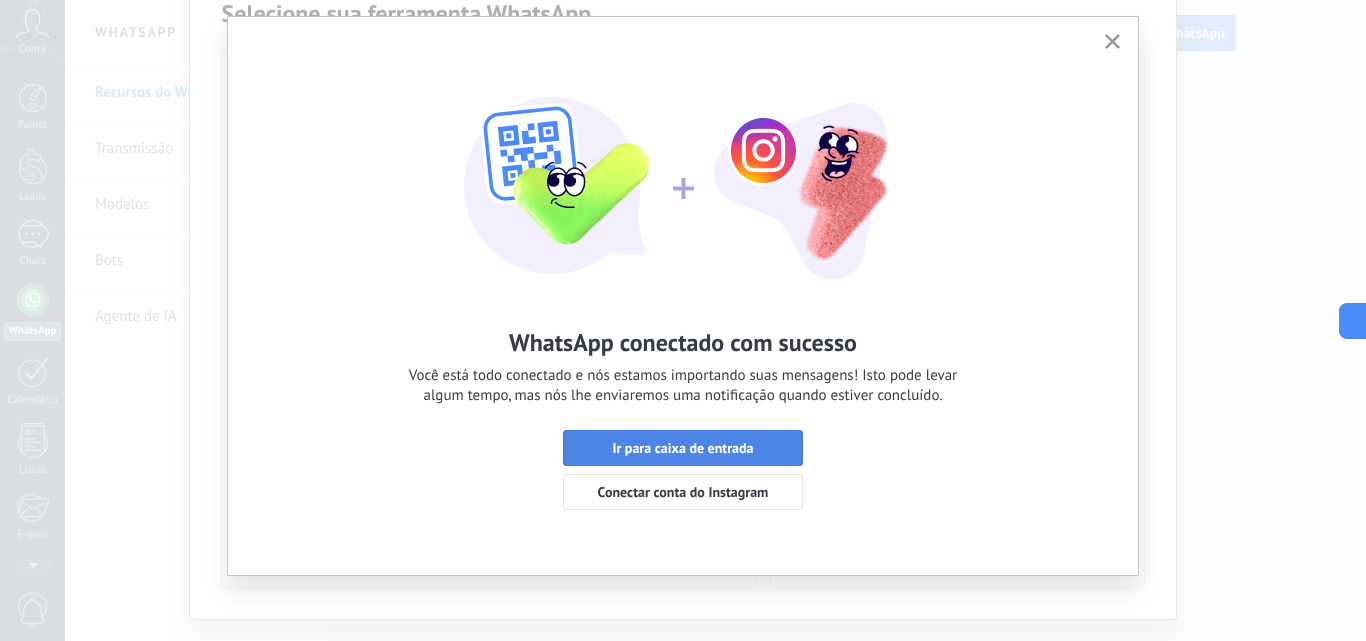 click on "Ir para caixa de entrada" at bounding box center (682, 448) 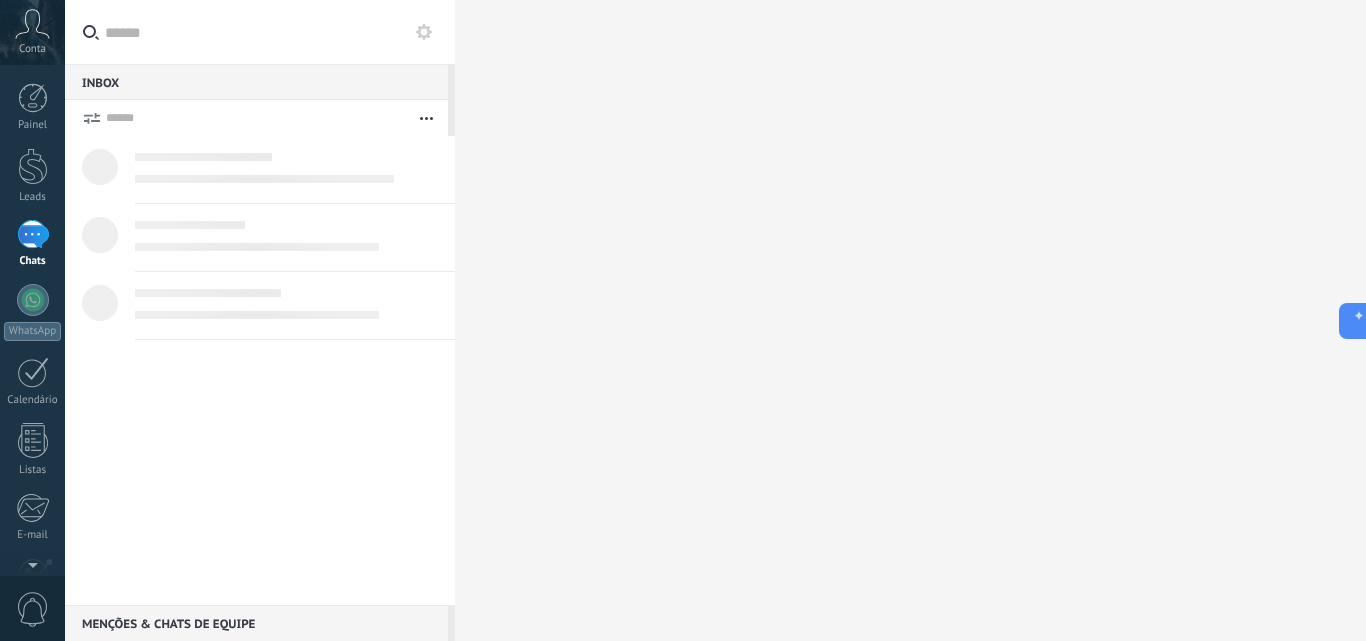 scroll, scrollTop: 0, scrollLeft: 0, axis: both 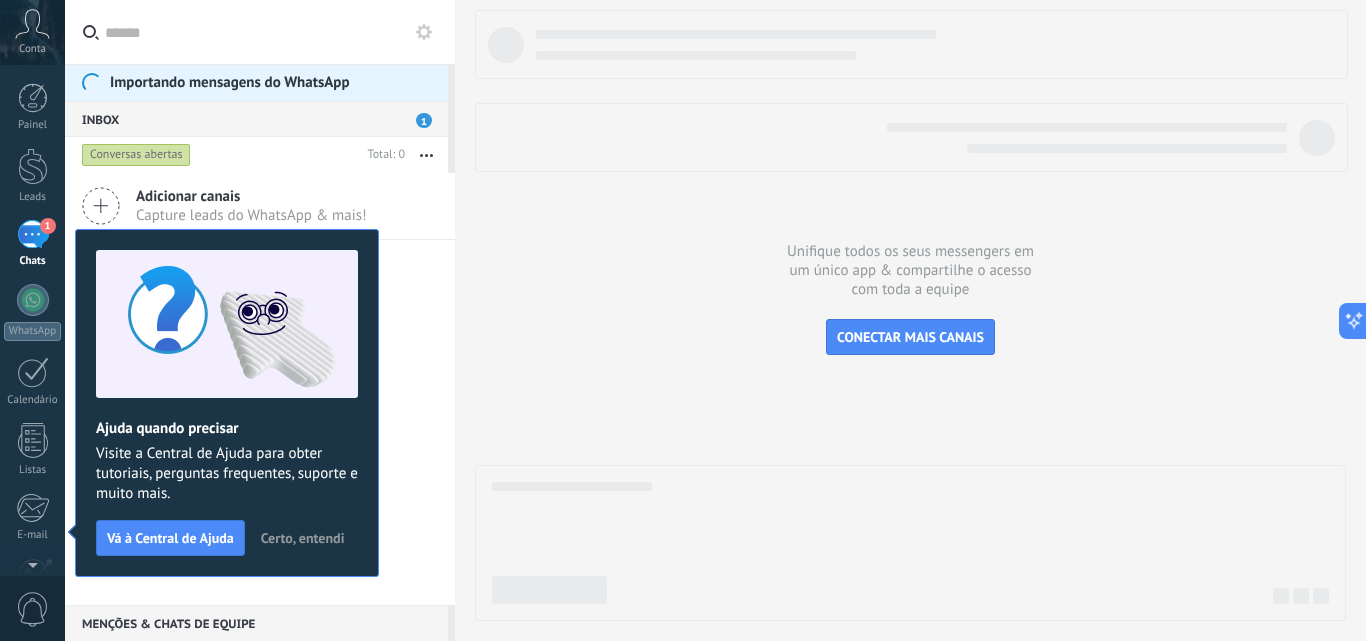 click on "Certo, entendi" at bounding box center [303, 538] 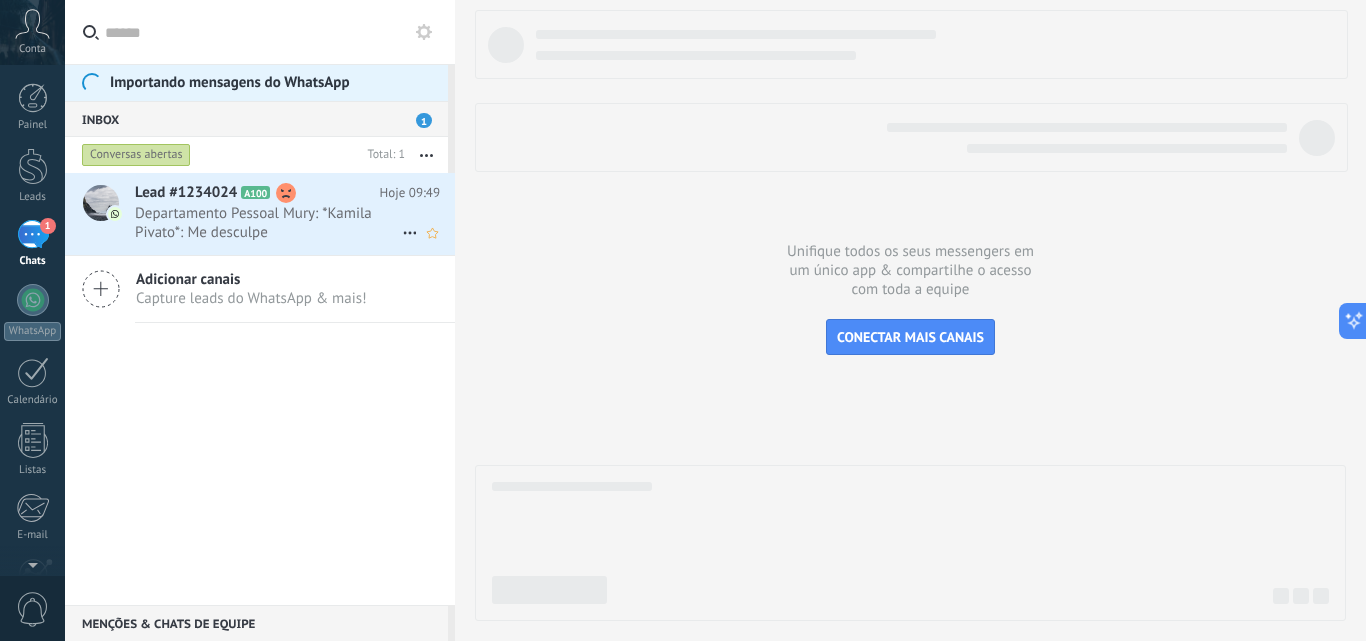 click 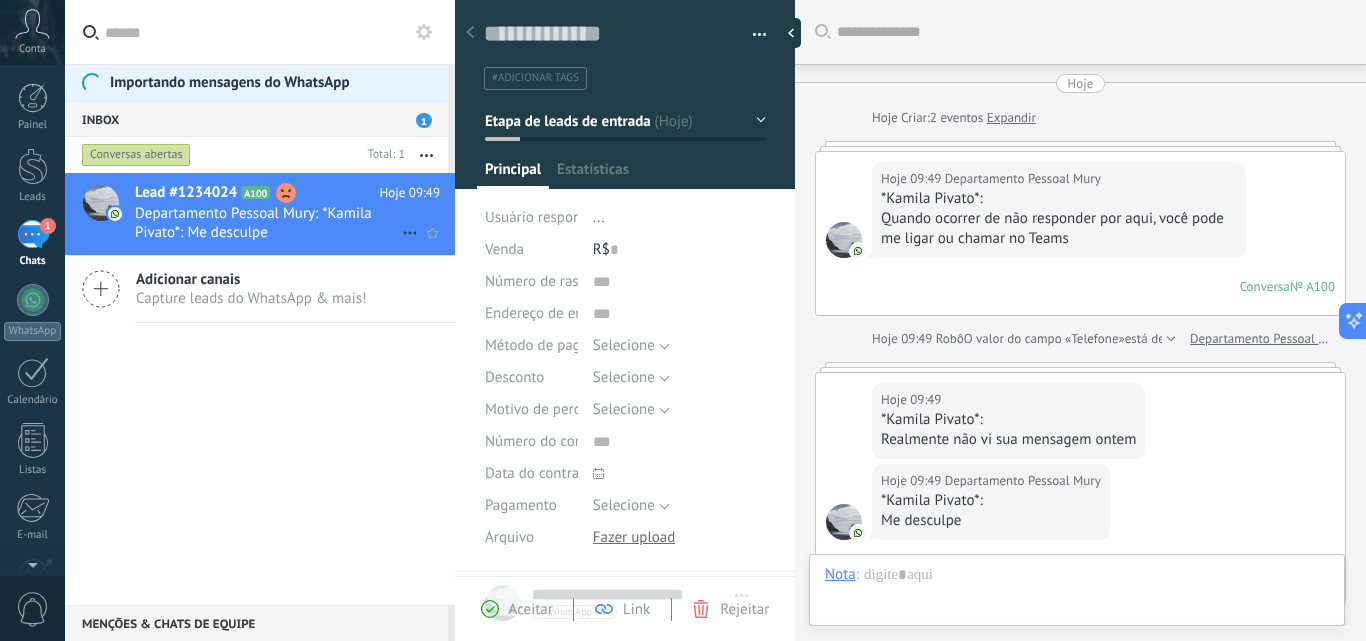 scroll, scrollTop: 313, scrollLeft: 0, axis: vertical 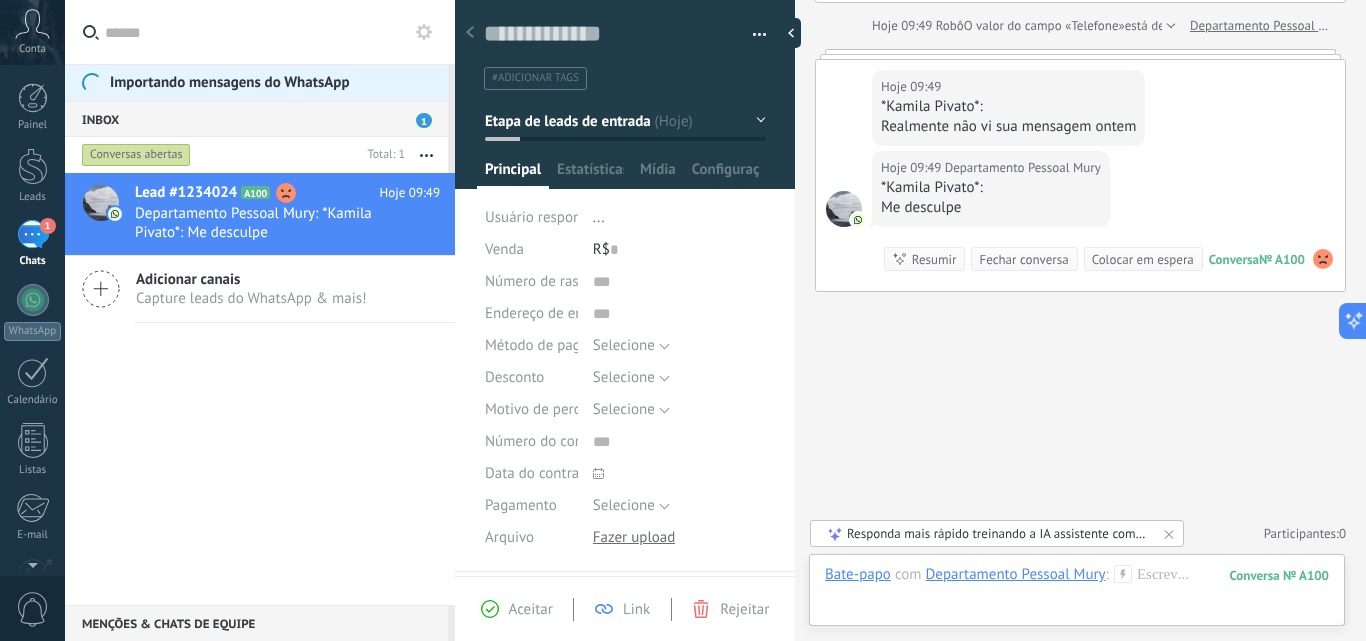 click 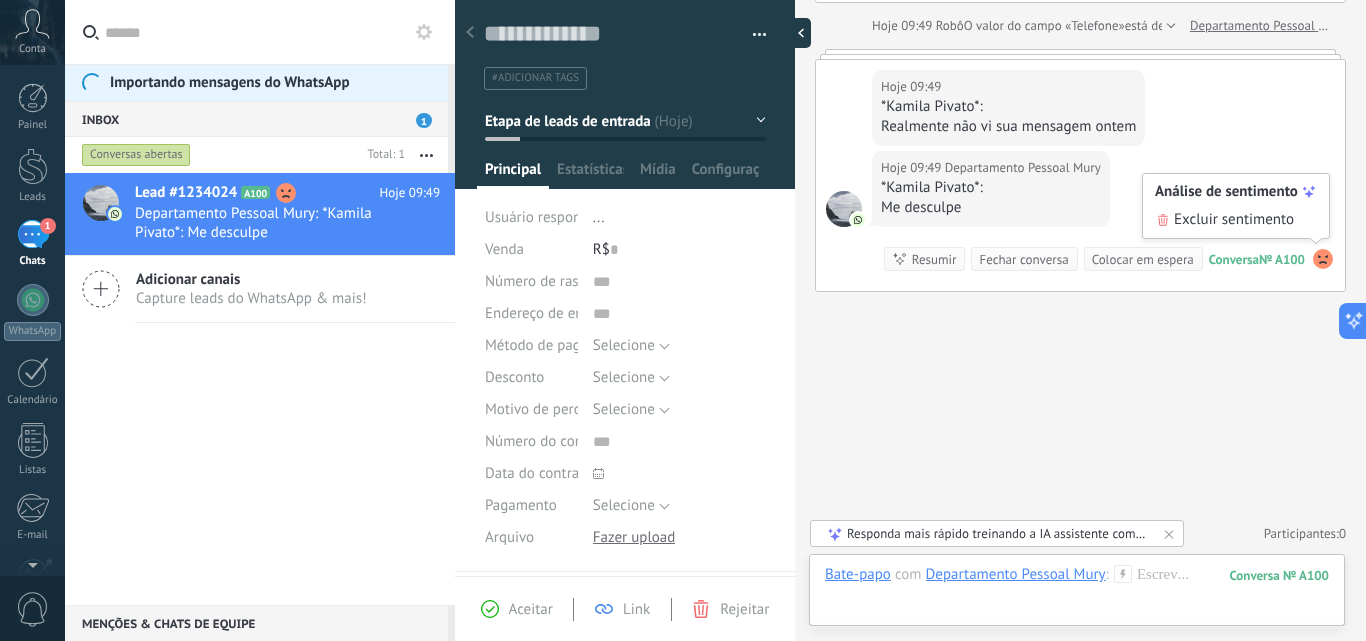 click at bounding box center (796, 33) 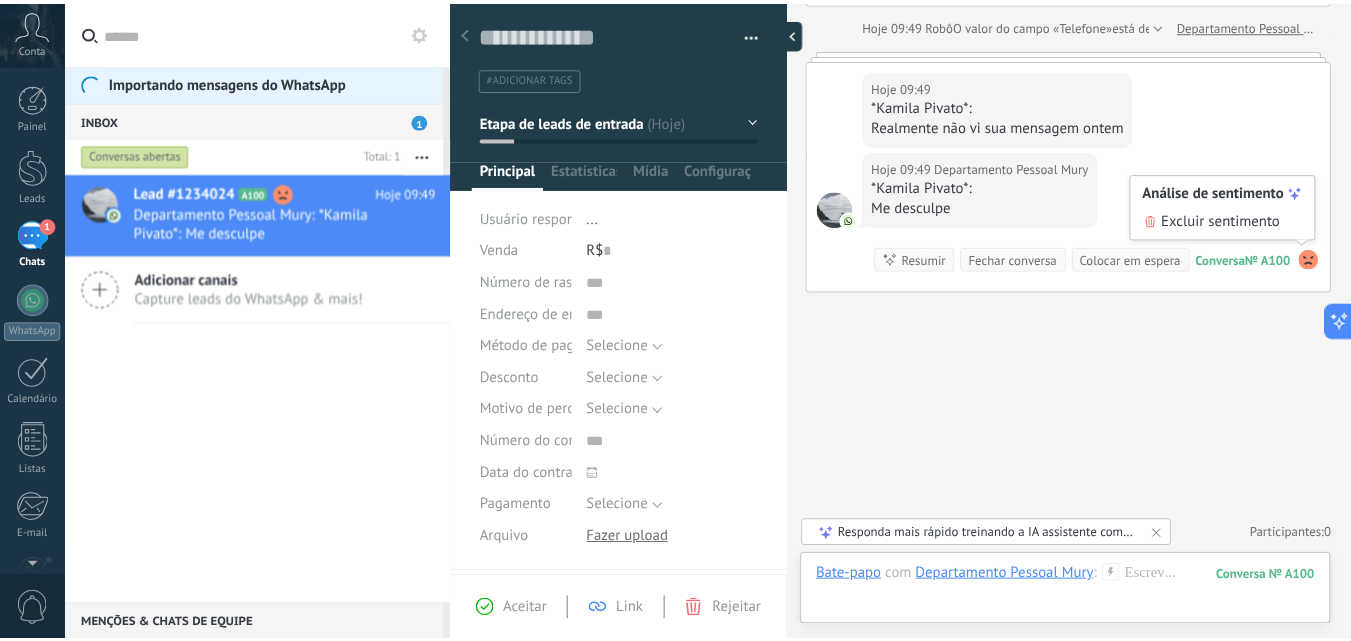 scroll, scrollTop: 212, scrollLeft: 0, axis: vertical 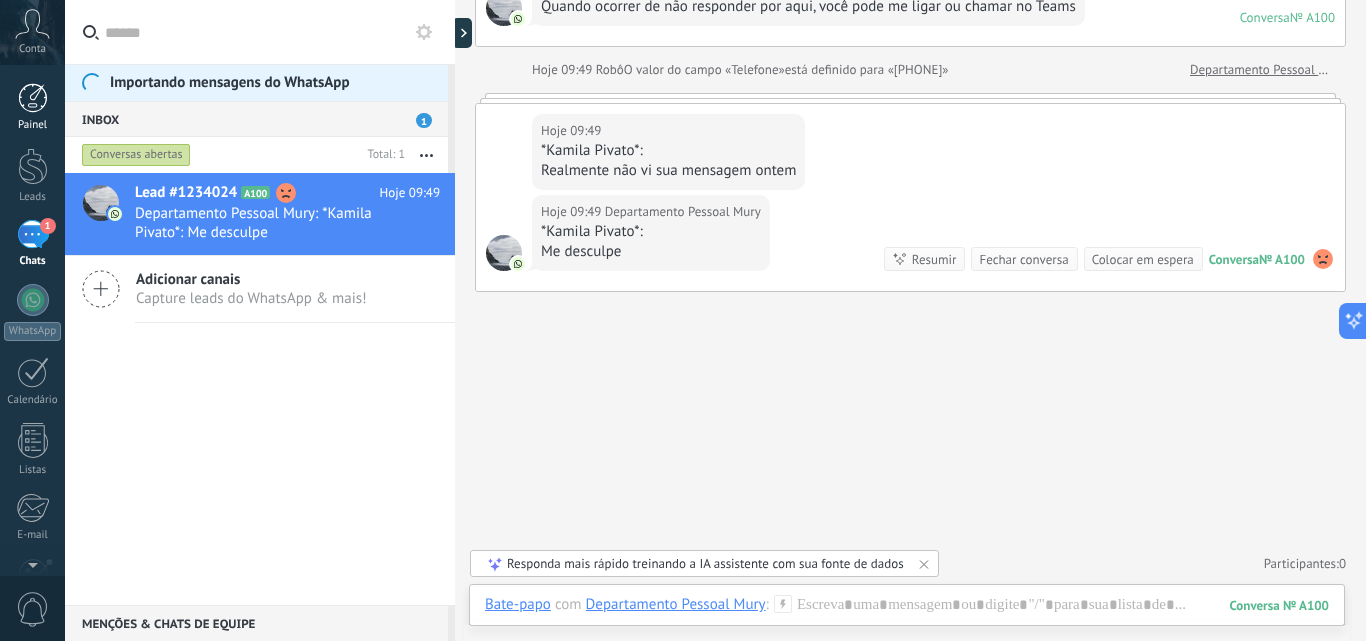 click at bounding box center (33, 98) 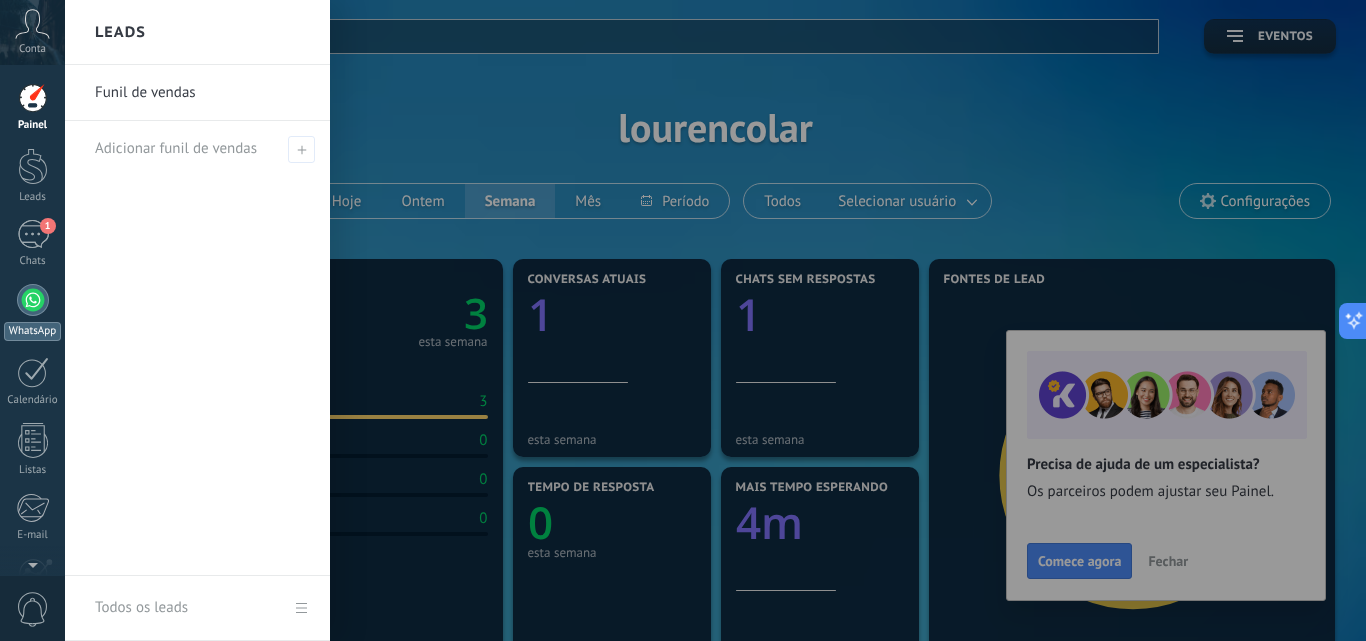 click at bounding box center (33, 300) 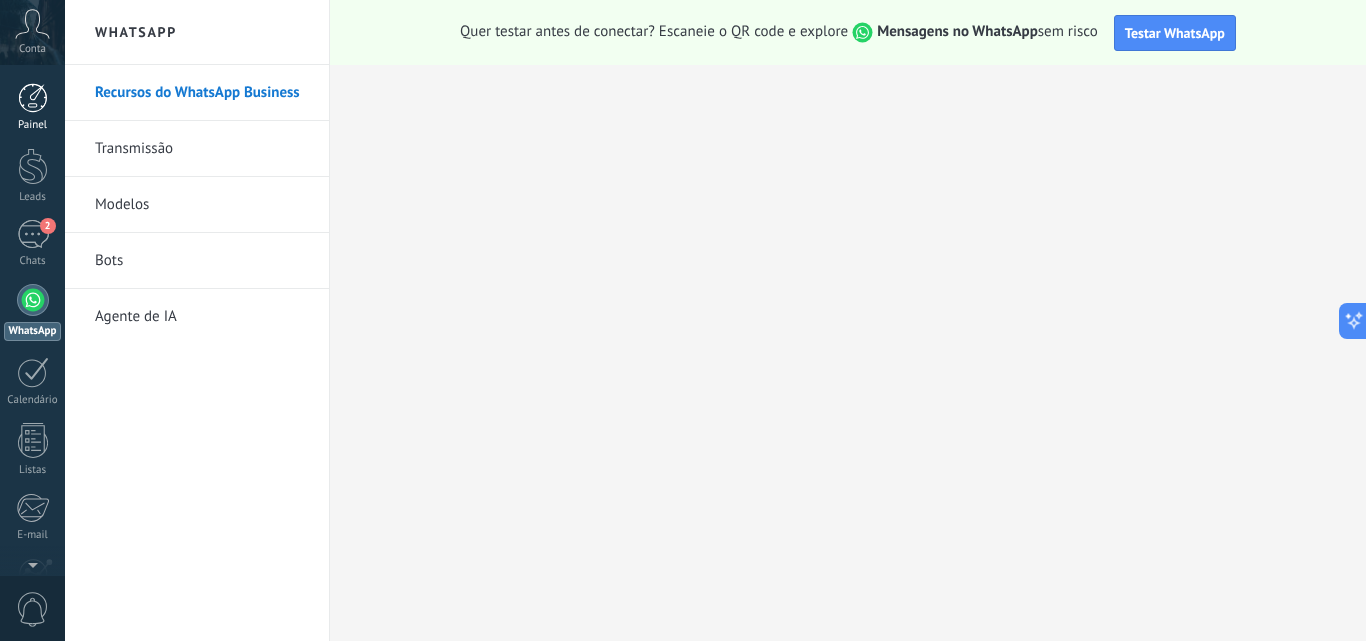 click at bounding box center [33, 98] 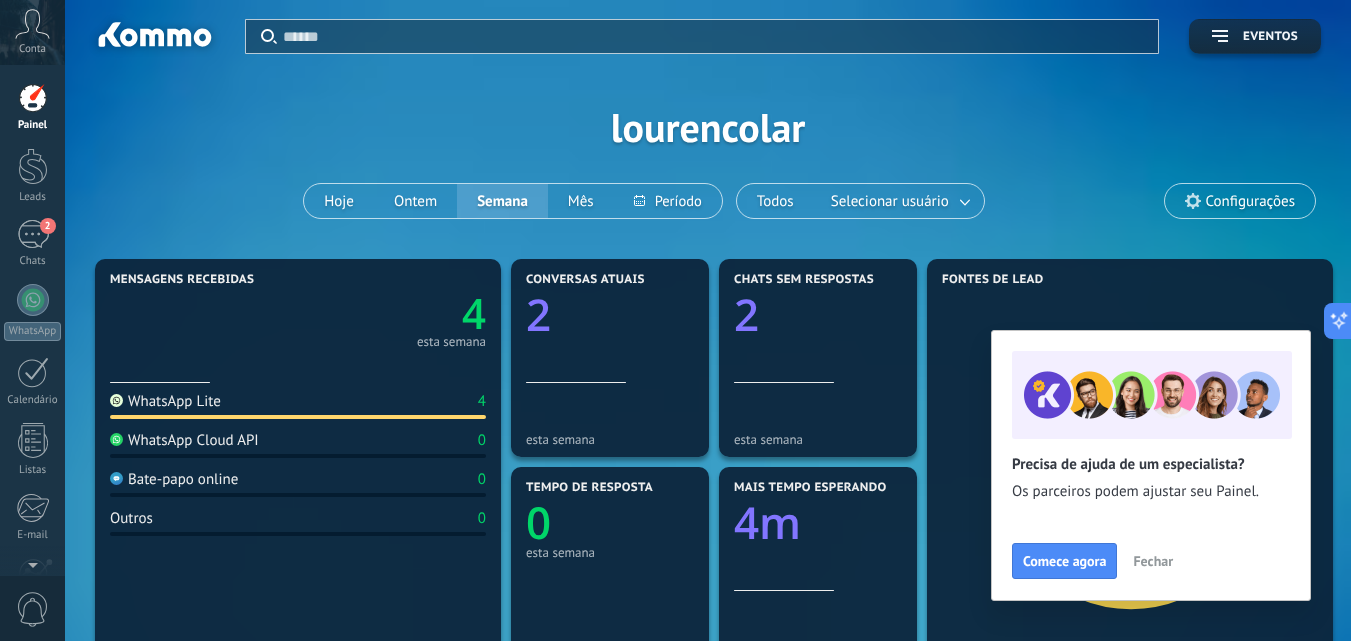 click on "4" 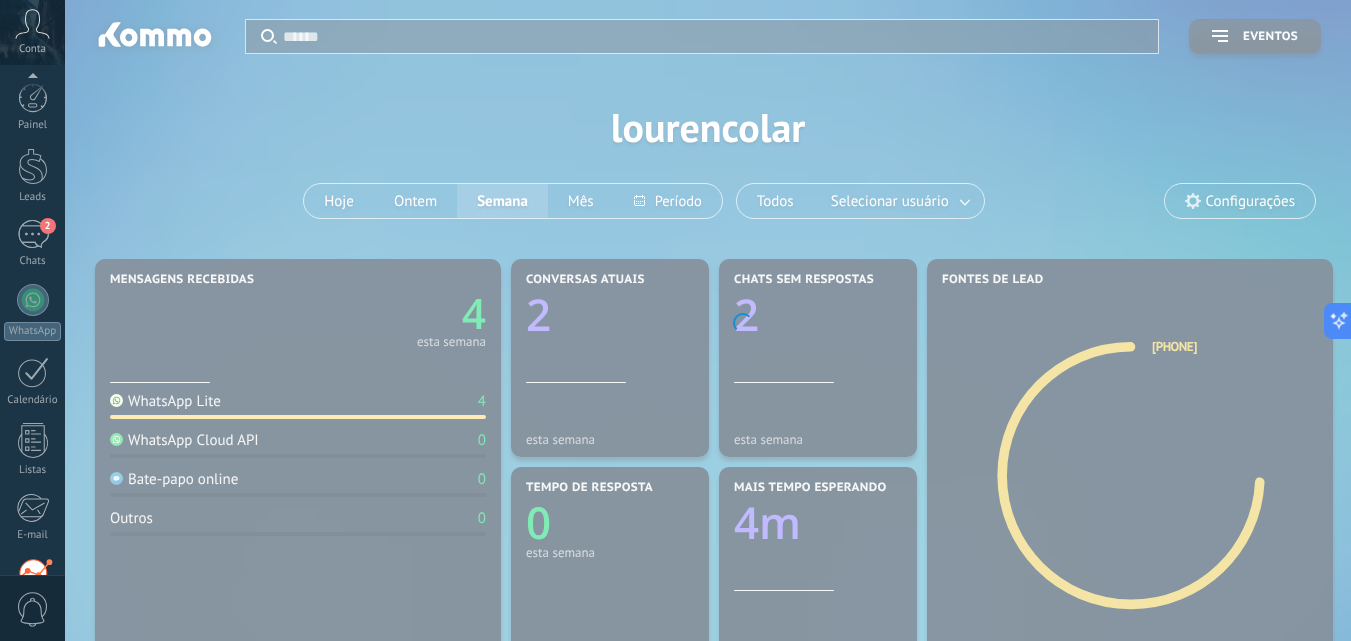 scroll, scrollTop: 191, scrollLeft: 0, axis: vertical 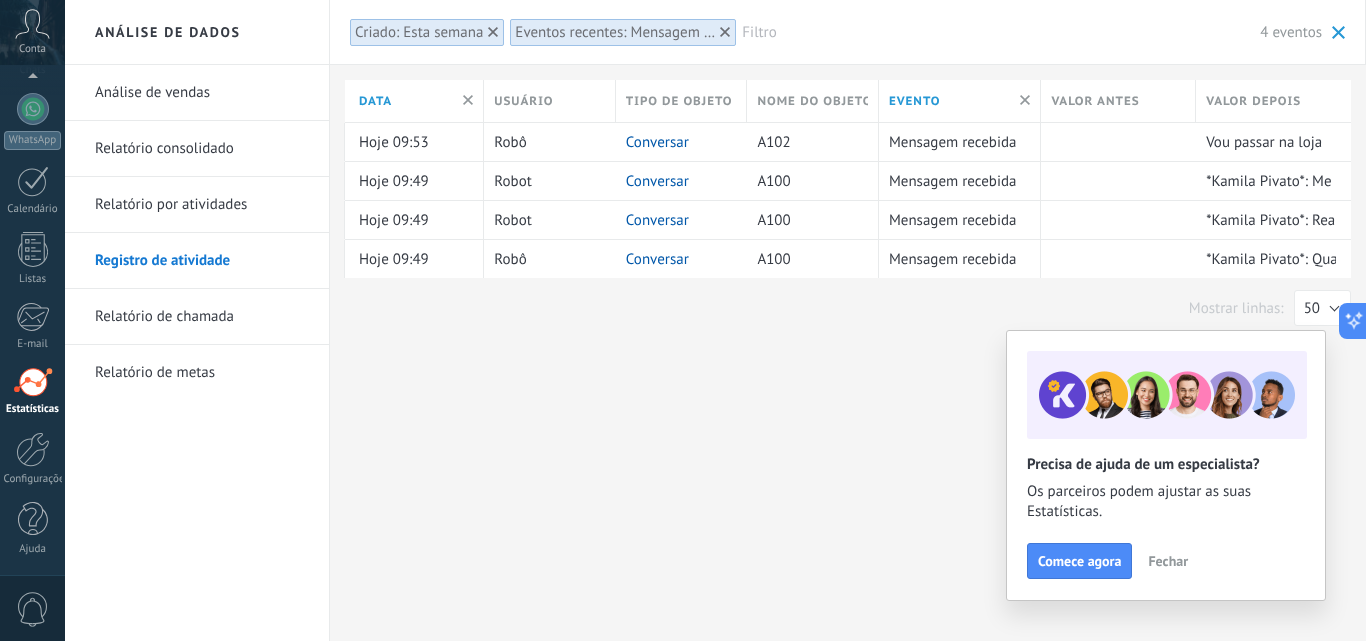 click on "Fechar" at bounding box center [1168, 561] 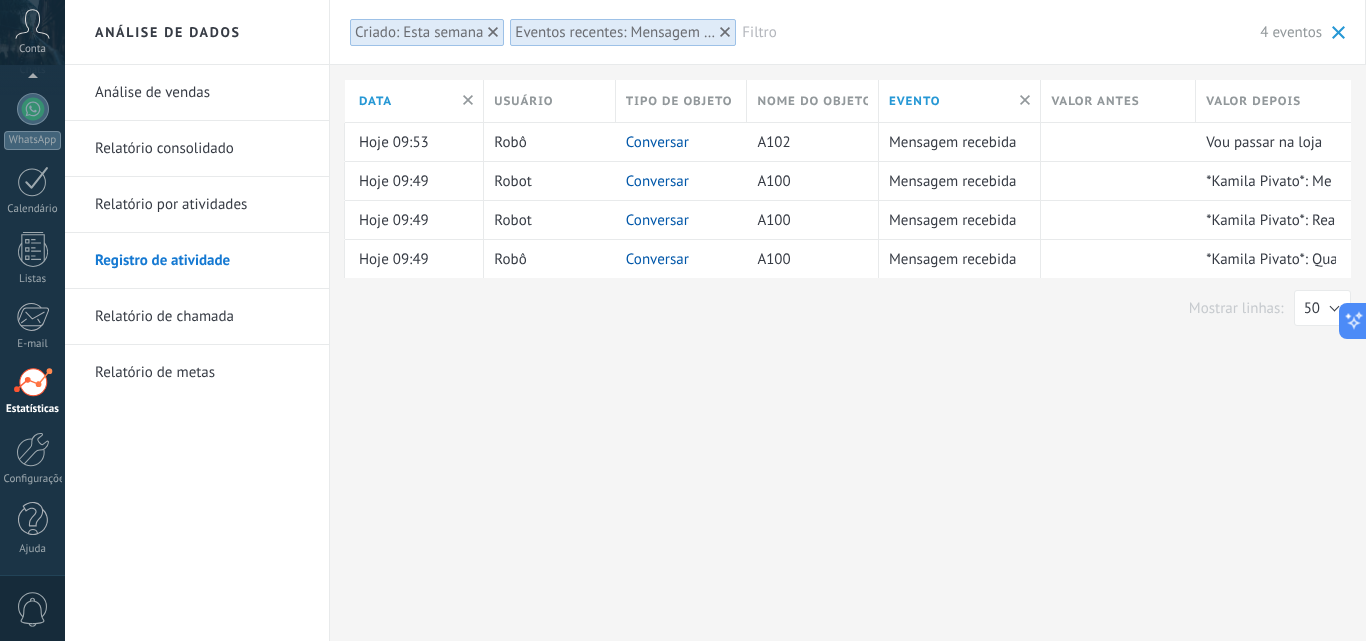 click on "Análise de vendas" at bounding box center [202, 93] 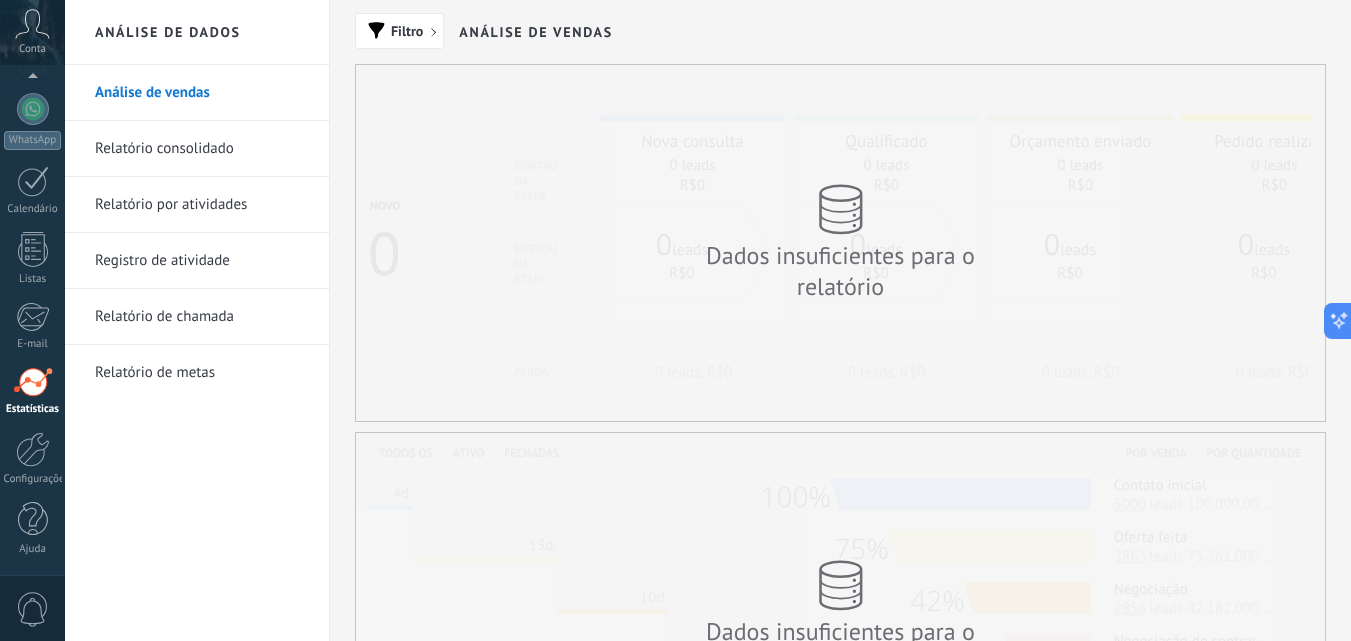 click on "Relatório consolidado" at bounding box center [202, 149] 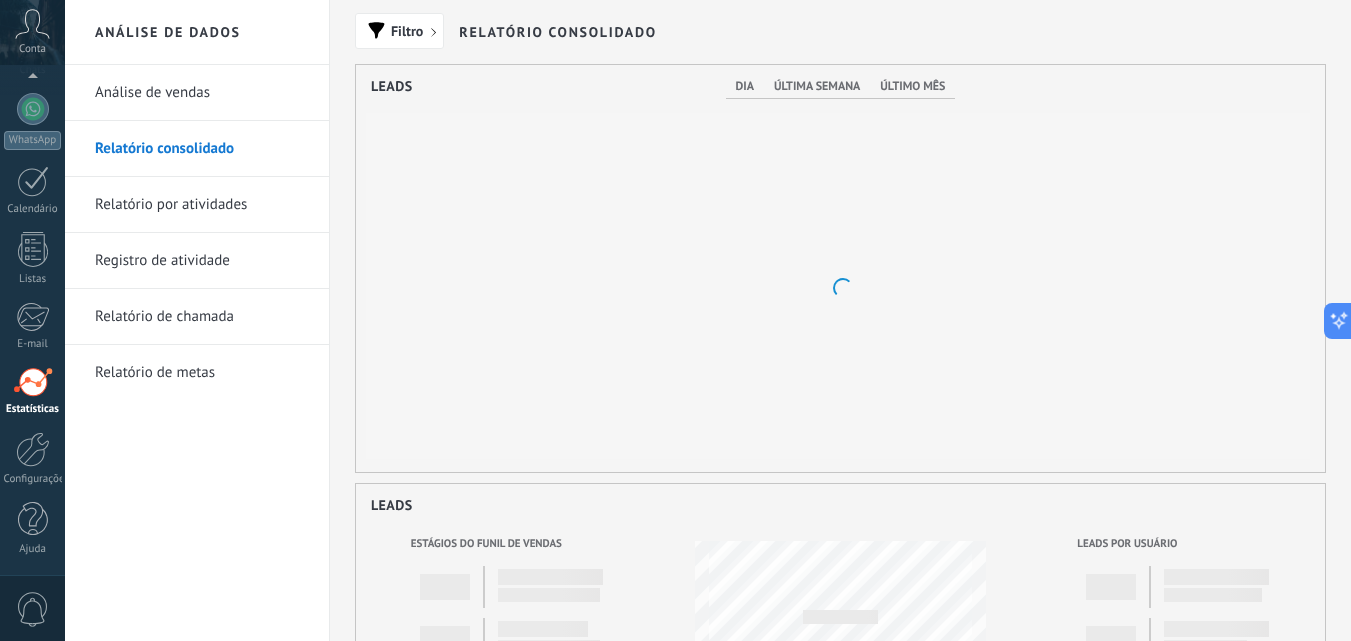 scroll, scrollTop: 0, scrollLeft: 0, axis: both 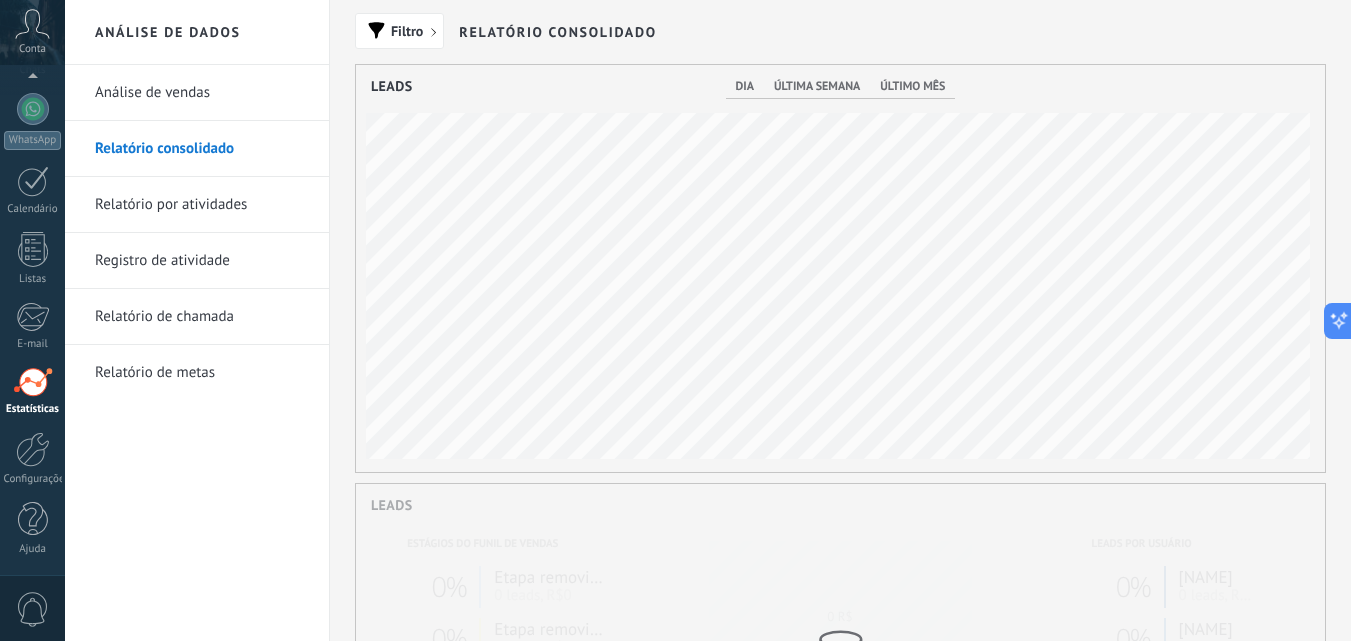 click on "Relatório por atividades" at bounding box center [202, 205] 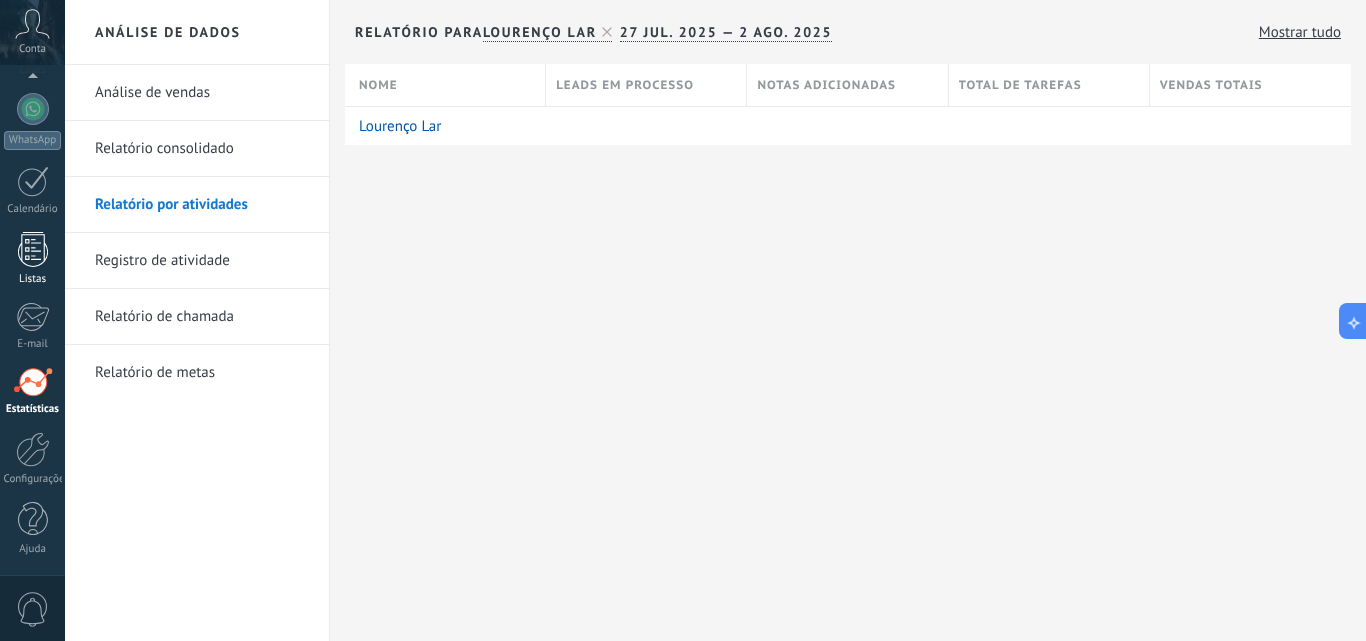 click at bounding box center [33, 249] 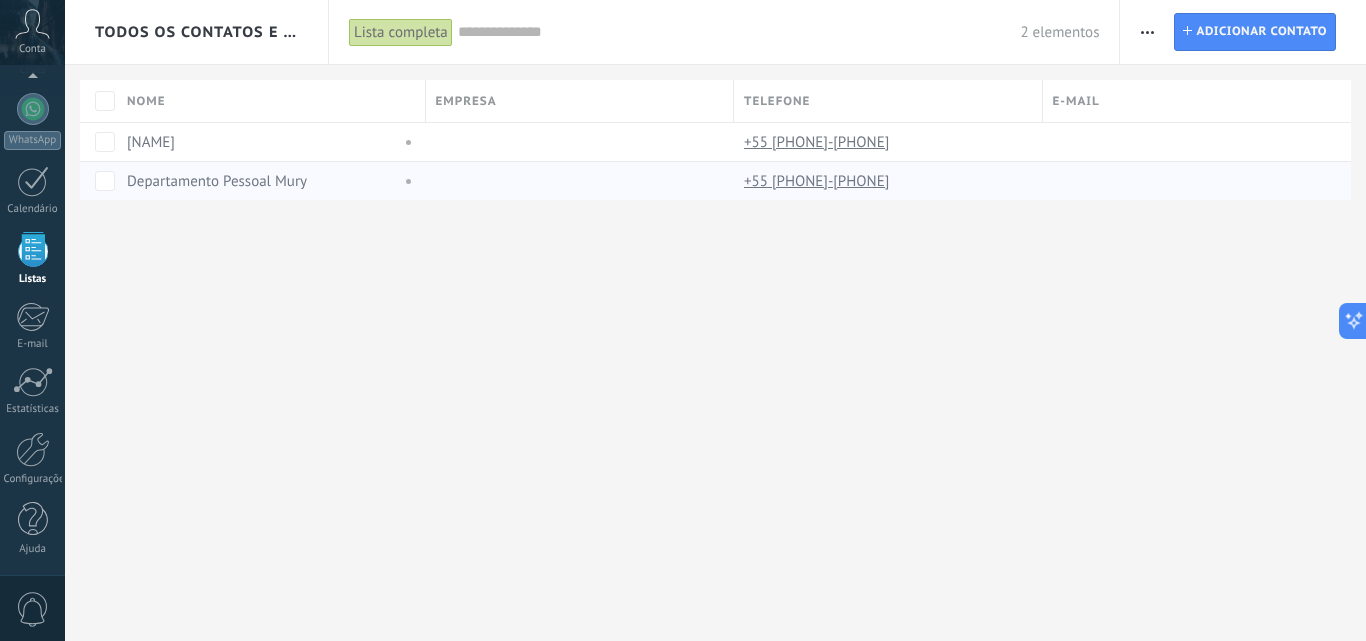 scroll, scrollTop: 124, scrollLeft: 0, axis: vertical 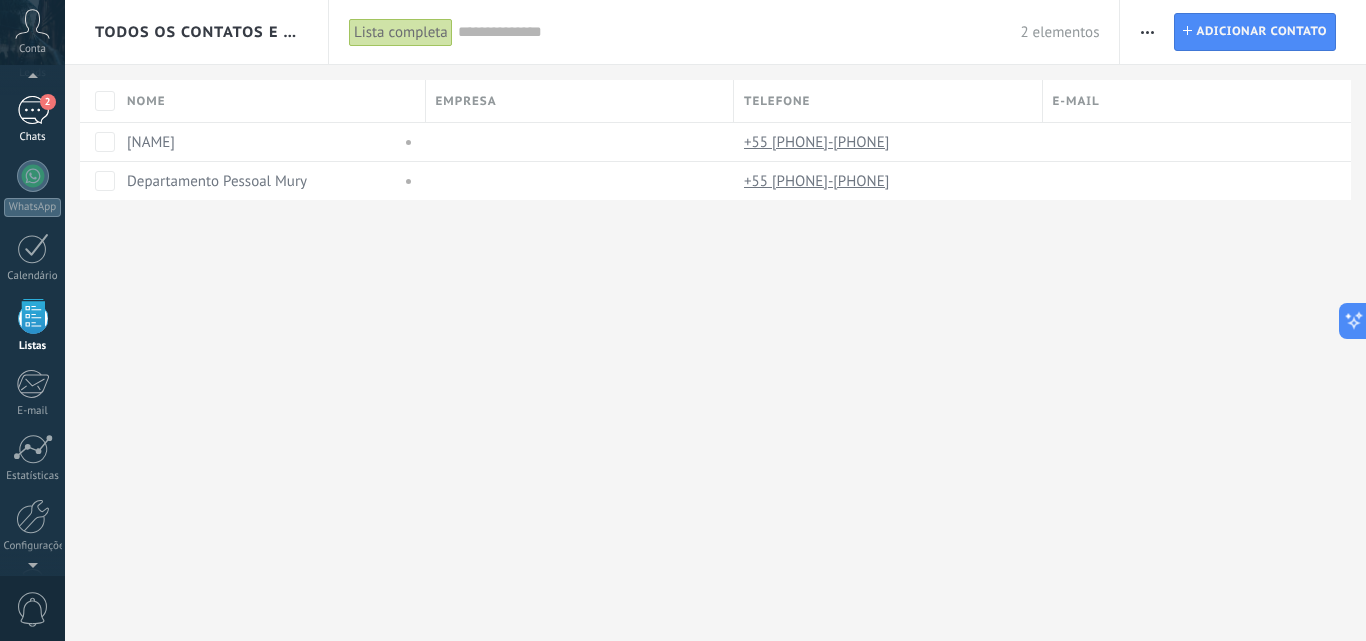 click on "2" at bounding box center (33, 110) 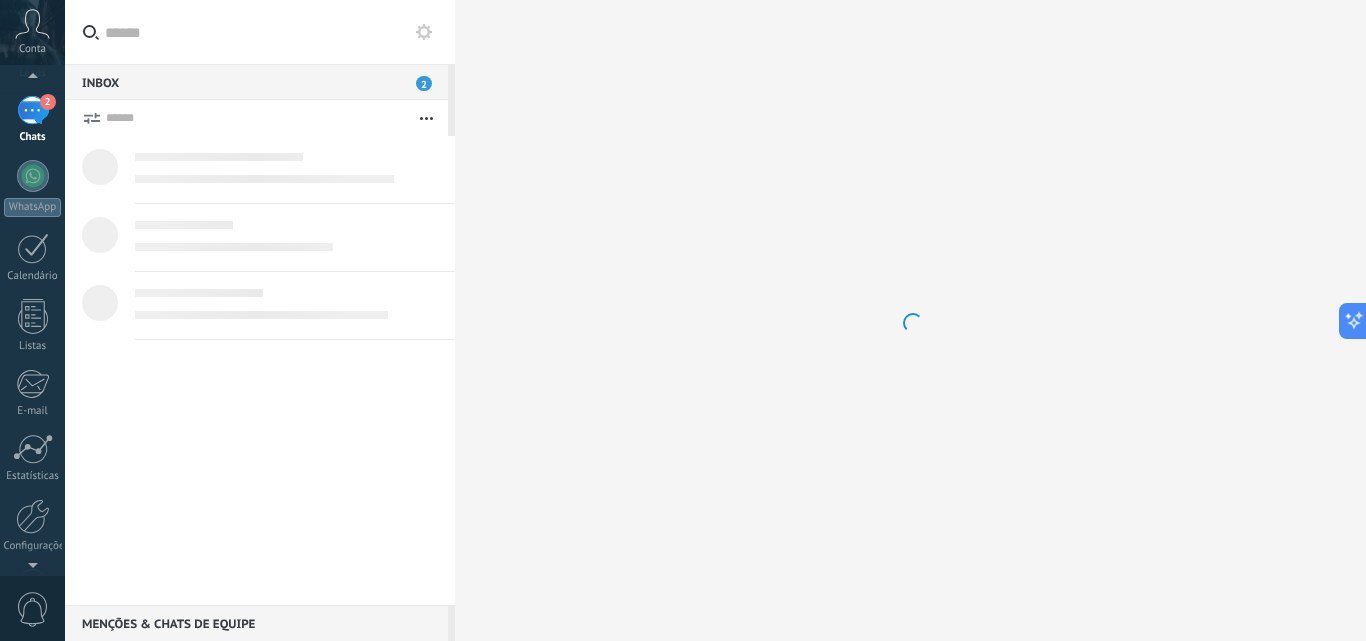 scroll, scrollTop: 0, scrollLeft: 0, axis: both 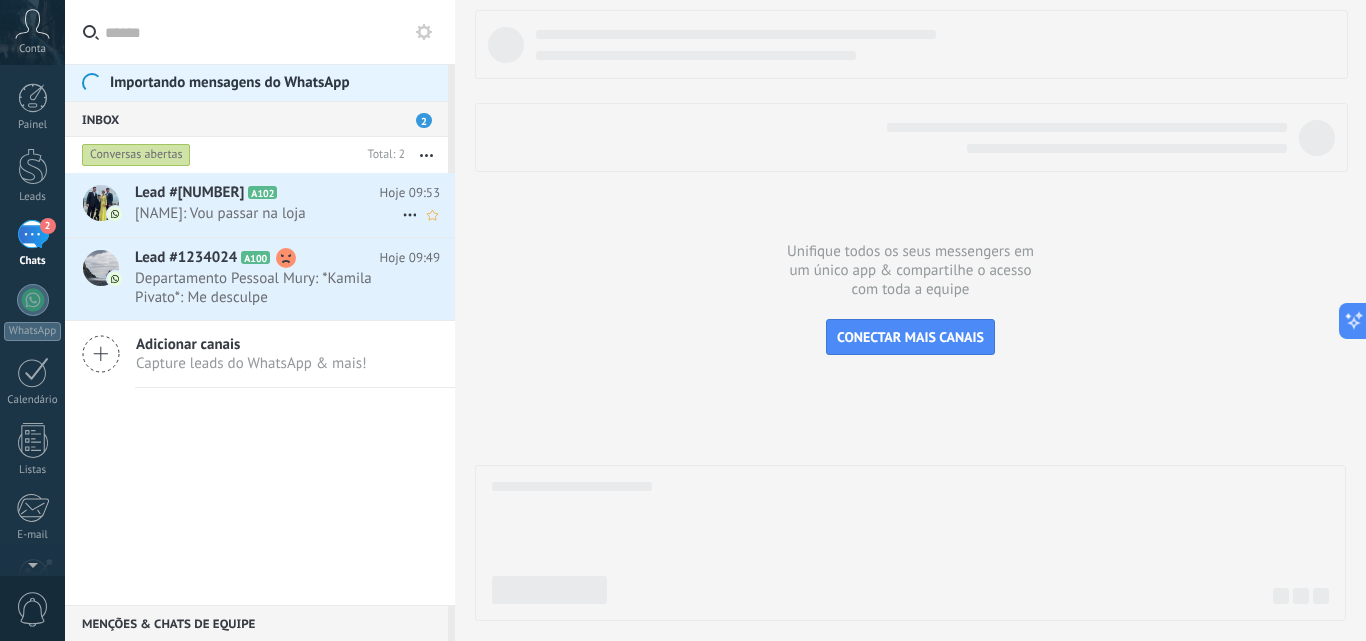 click on "[NAME]: Vou passar na loja" at bounding box center [268, 213] 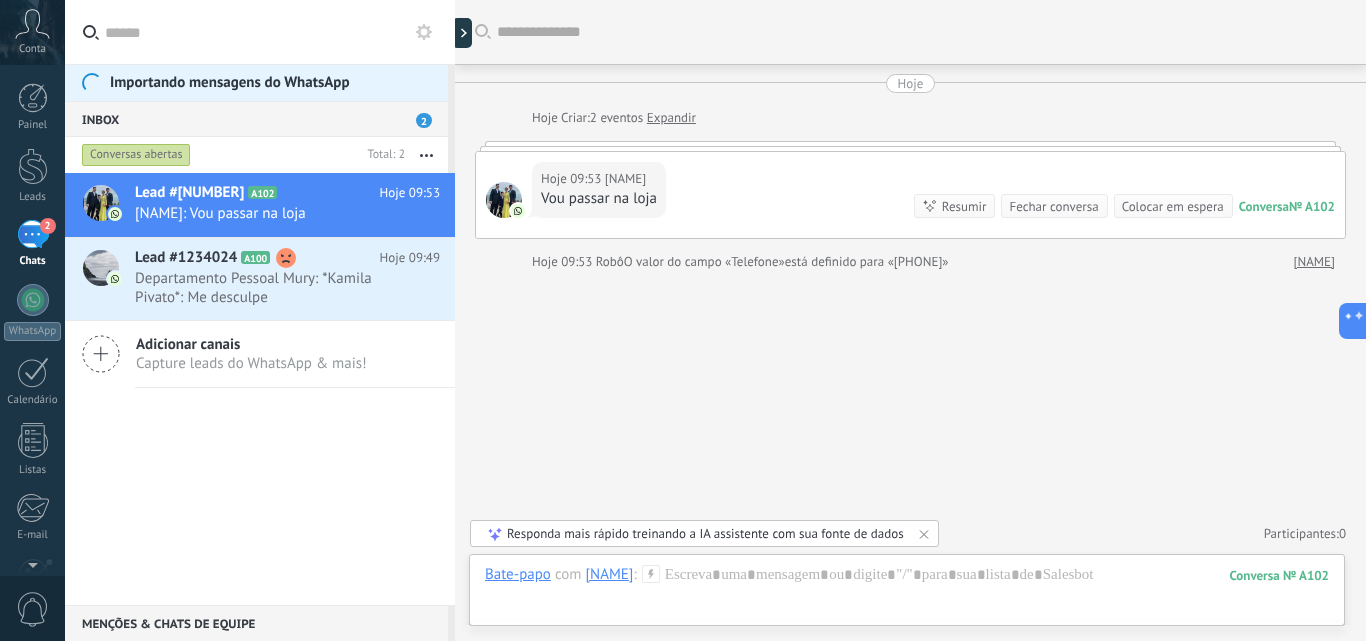 click on "Expandir" at bounding box center (671, 118) 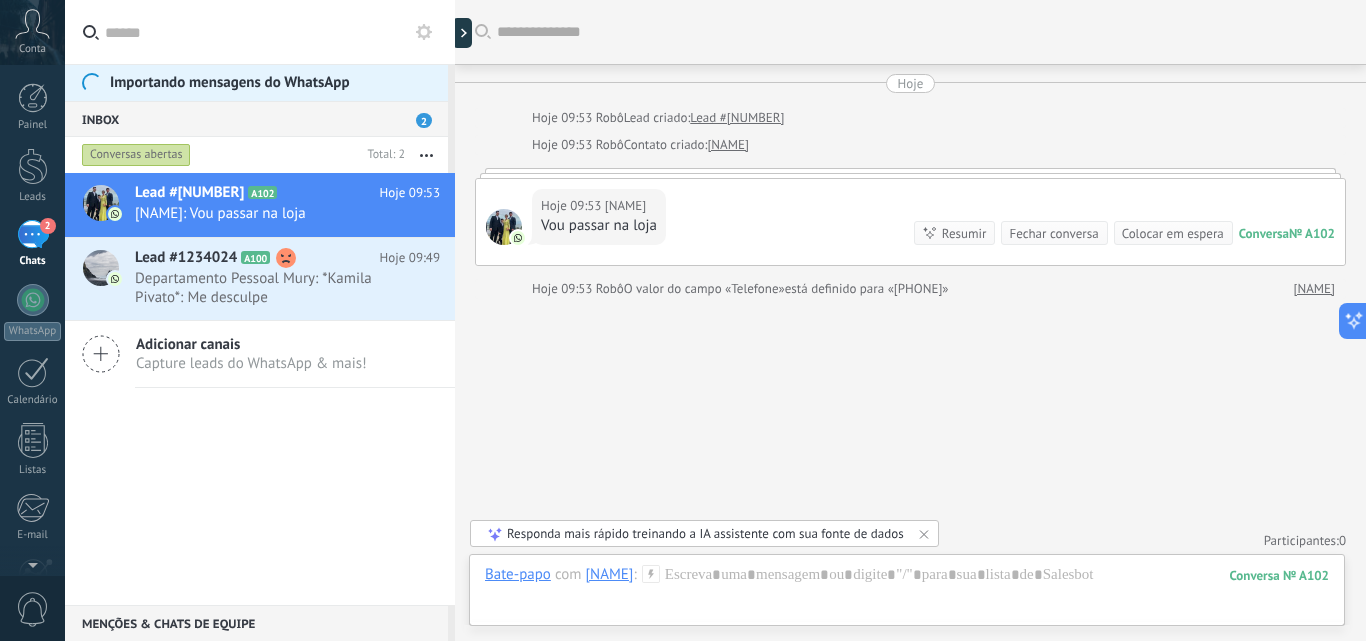 scroll, scrollTop: 7, scrollLeft: 0, axis: vertical 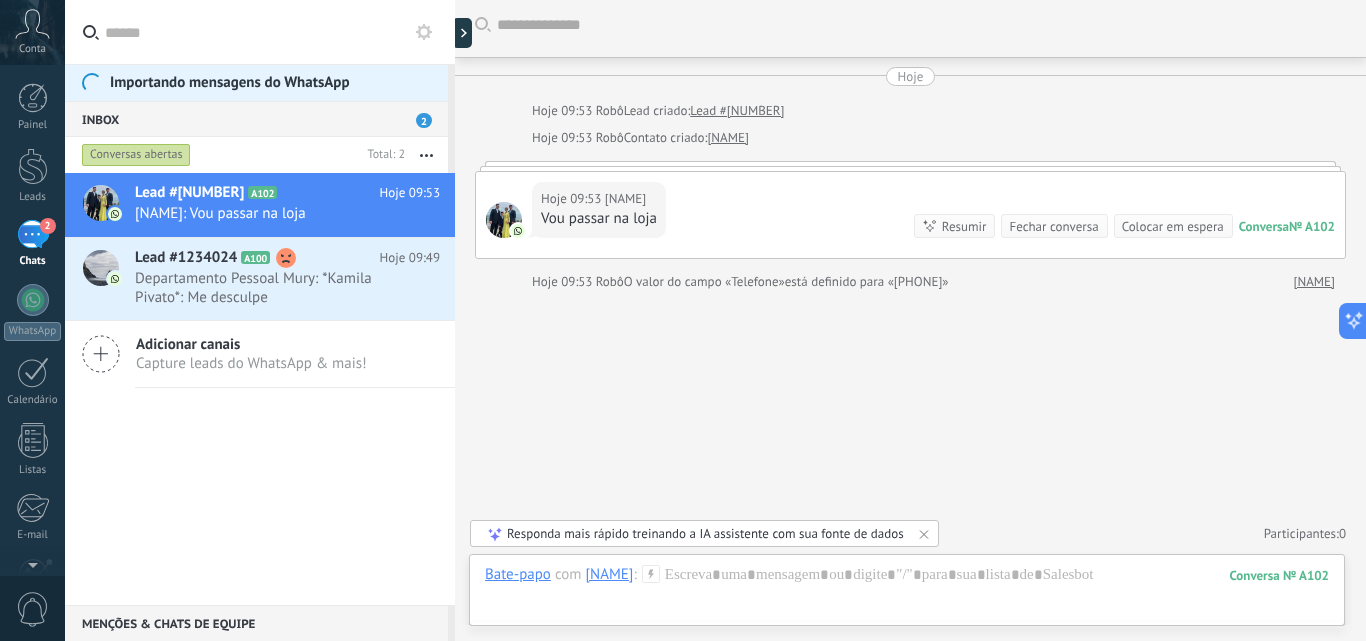 click on "Vou passar na loja" at bounding box center (599, 219) 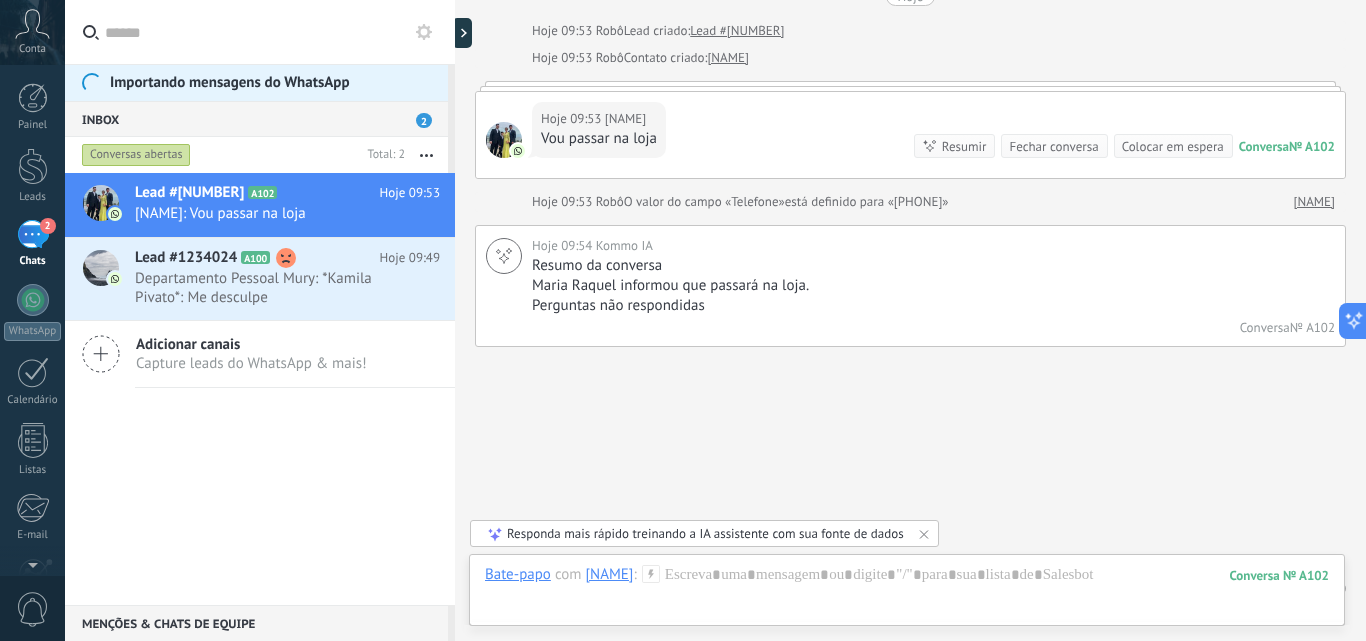 click on "Vou passar na loja" at bounding box center [599, 139] 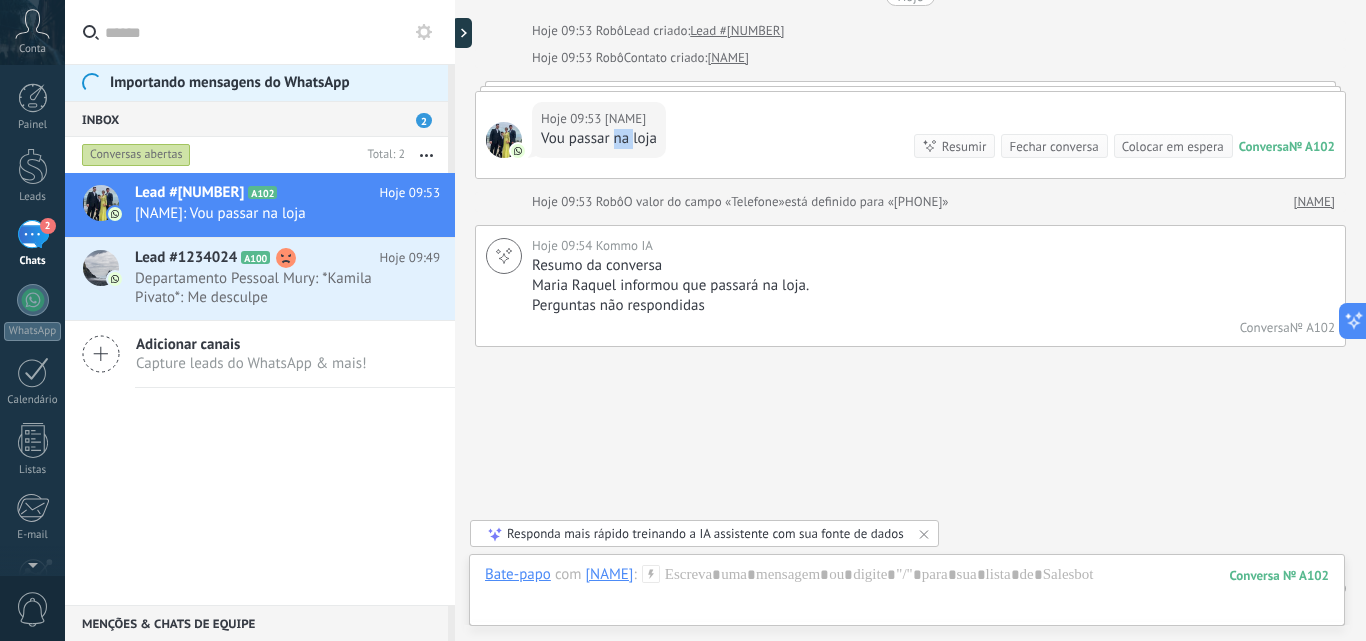 click on "Vou passar na loja" at bounding box center [599, 139] 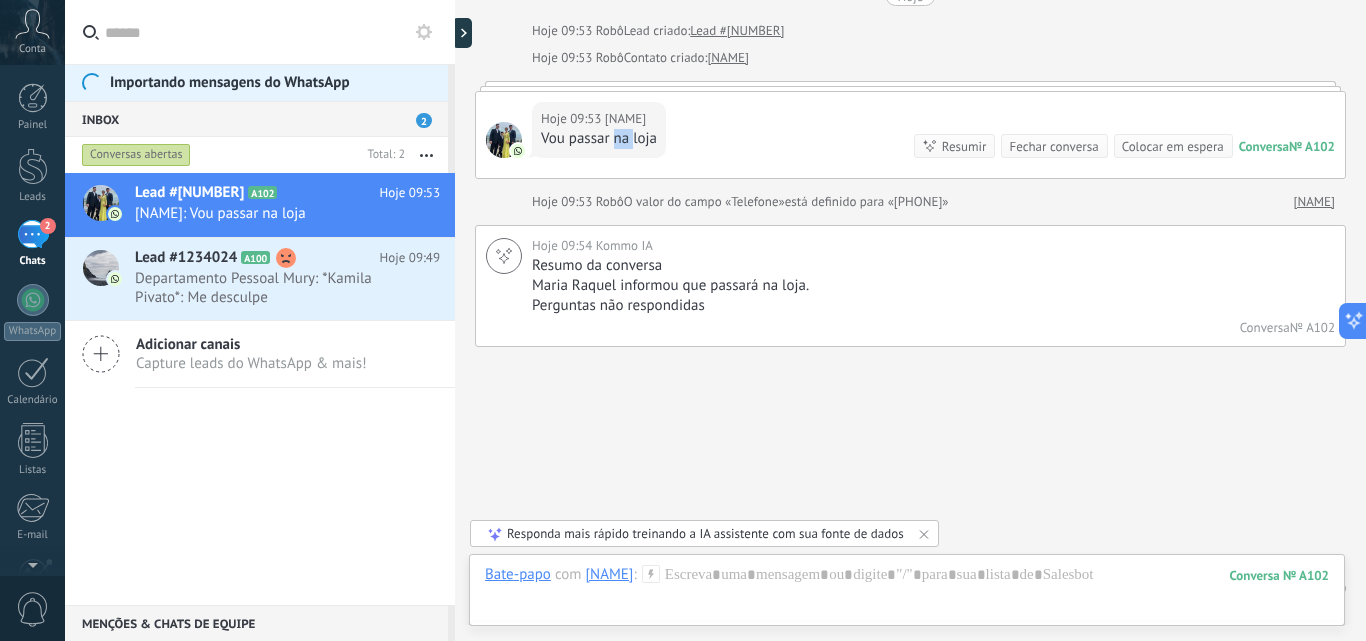 click on "[NAME]" at bounding box center [1314, 202] 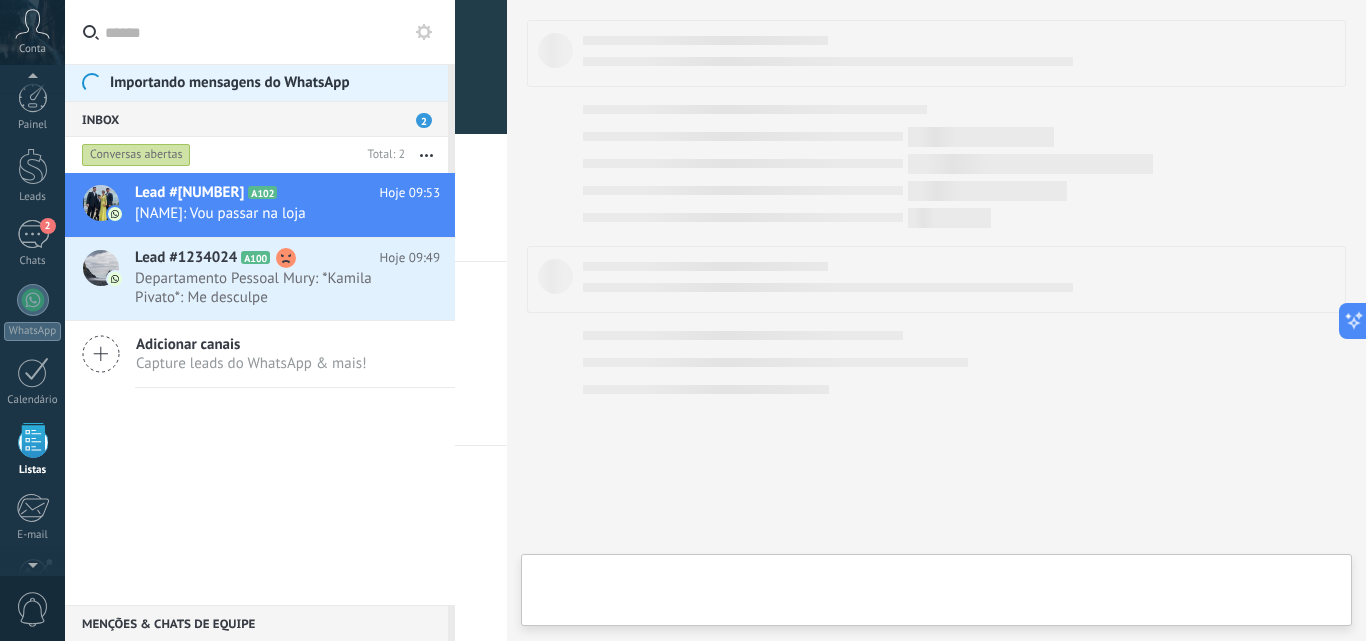 scroll, scrollTop: 124, scrollLeft: 0, axis: vertical 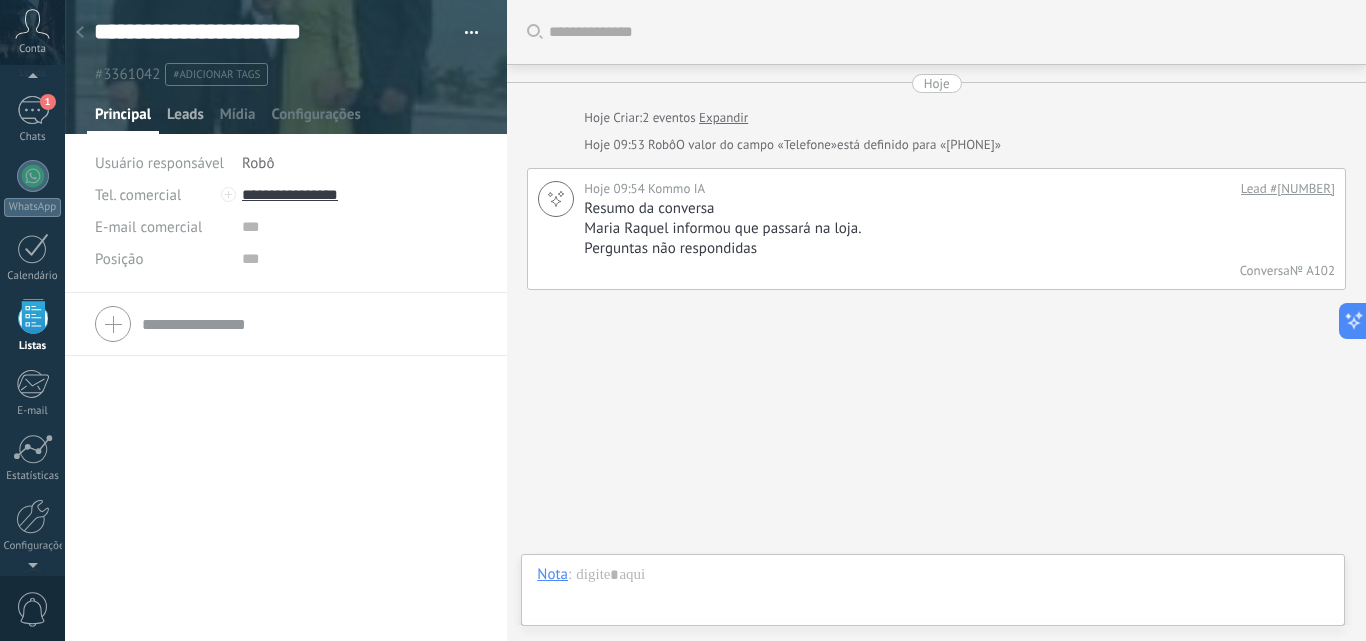 click on "Leads" at bounding box center [185, 119] 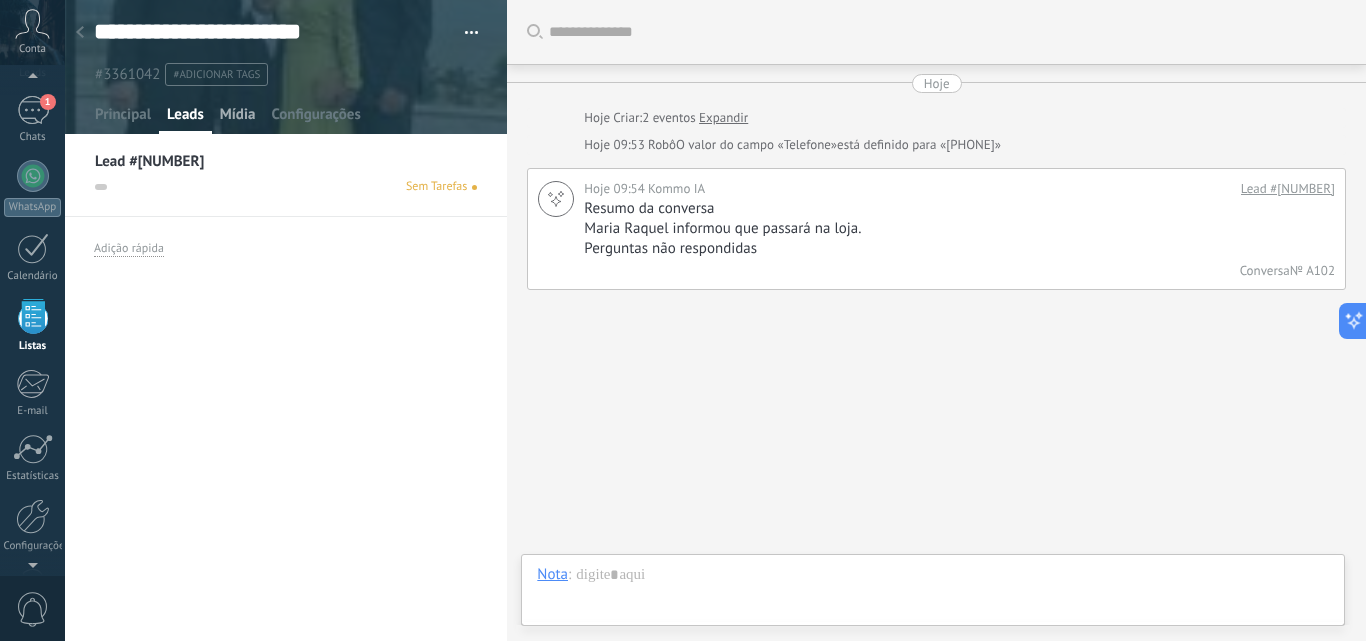 click on "Mídia" at bounding box center [238, 119] 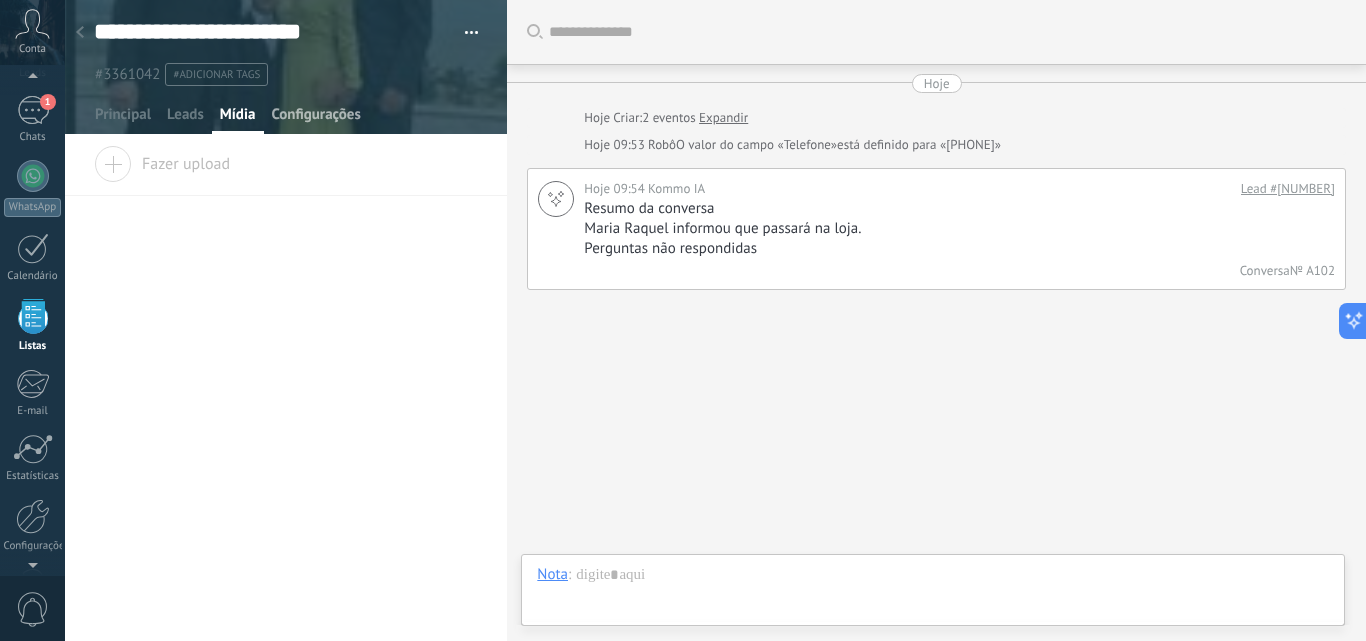 click on "Configurações" at bounding box center (315, 119) 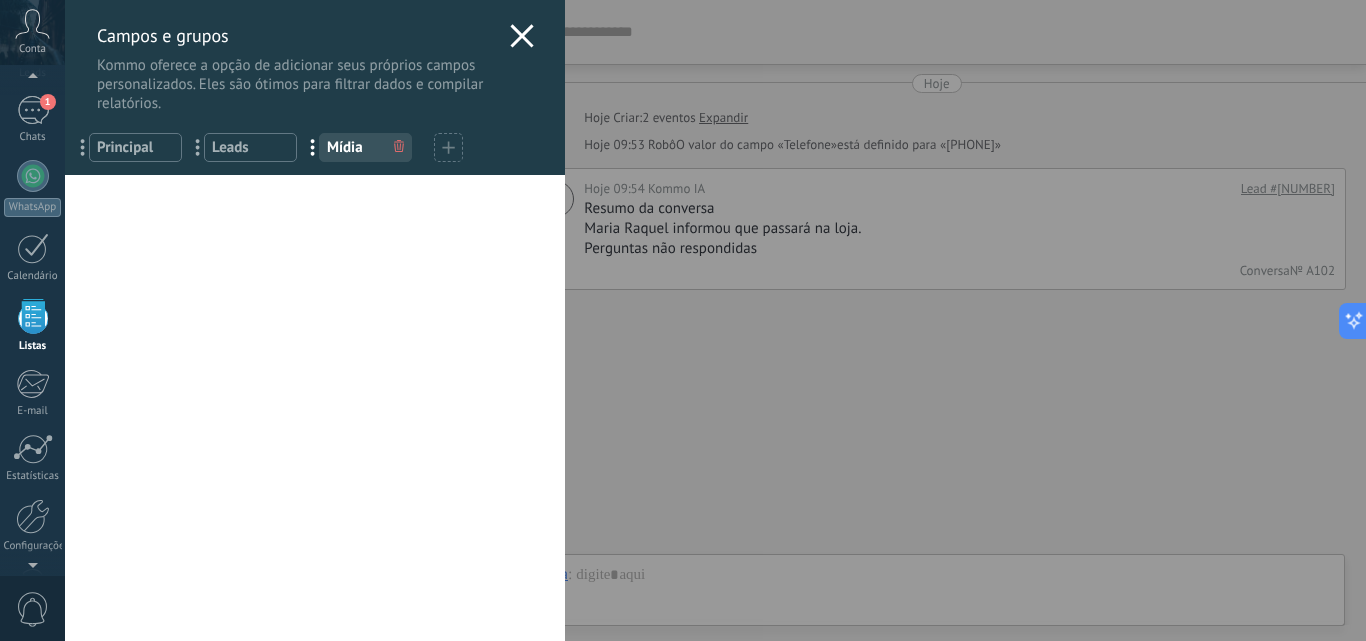 click on "Leads" at bounding box center [250, 147] 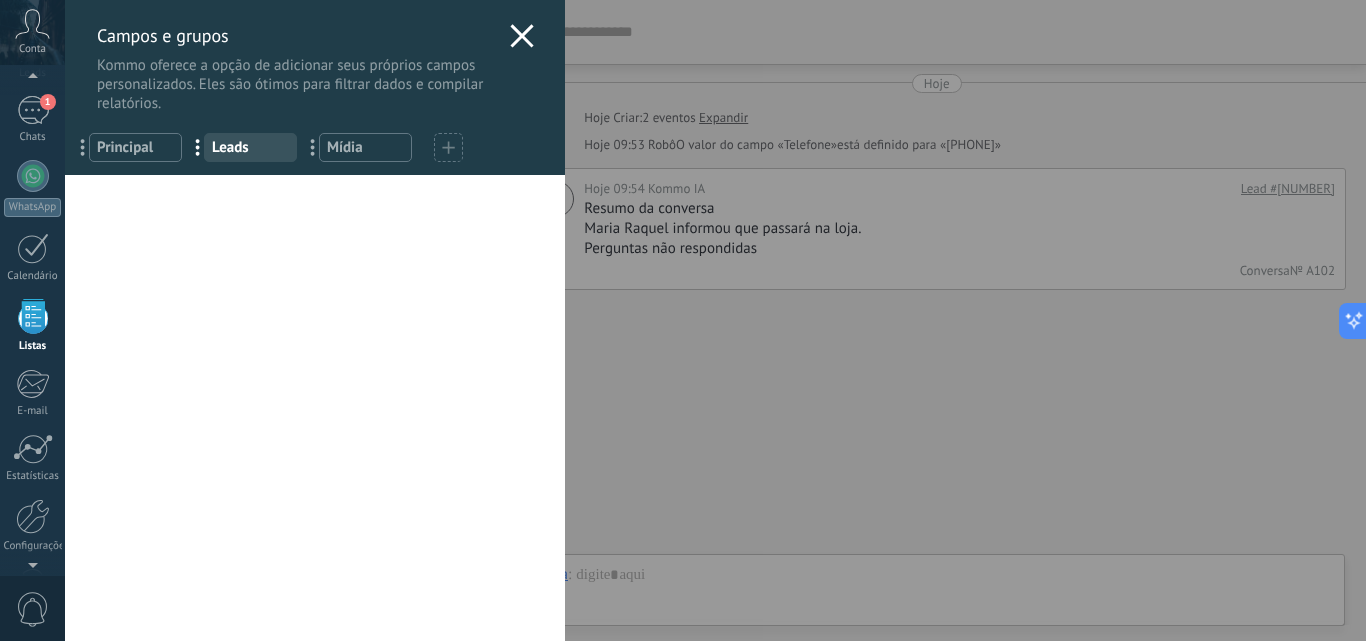 click on "Mídia" at bounding box center (365, 147) 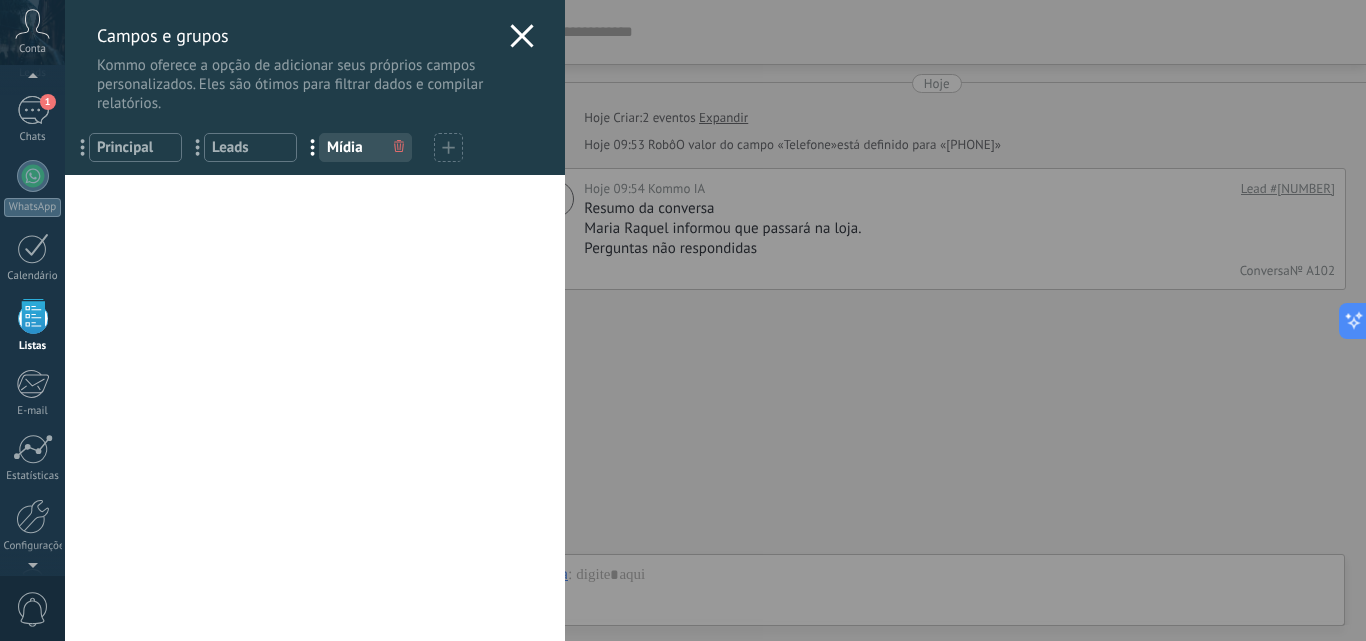 drag, startPoint x: 229, startPoint y: 147, endPoint x: 153, endPoint y: 138, distance: 76.53104 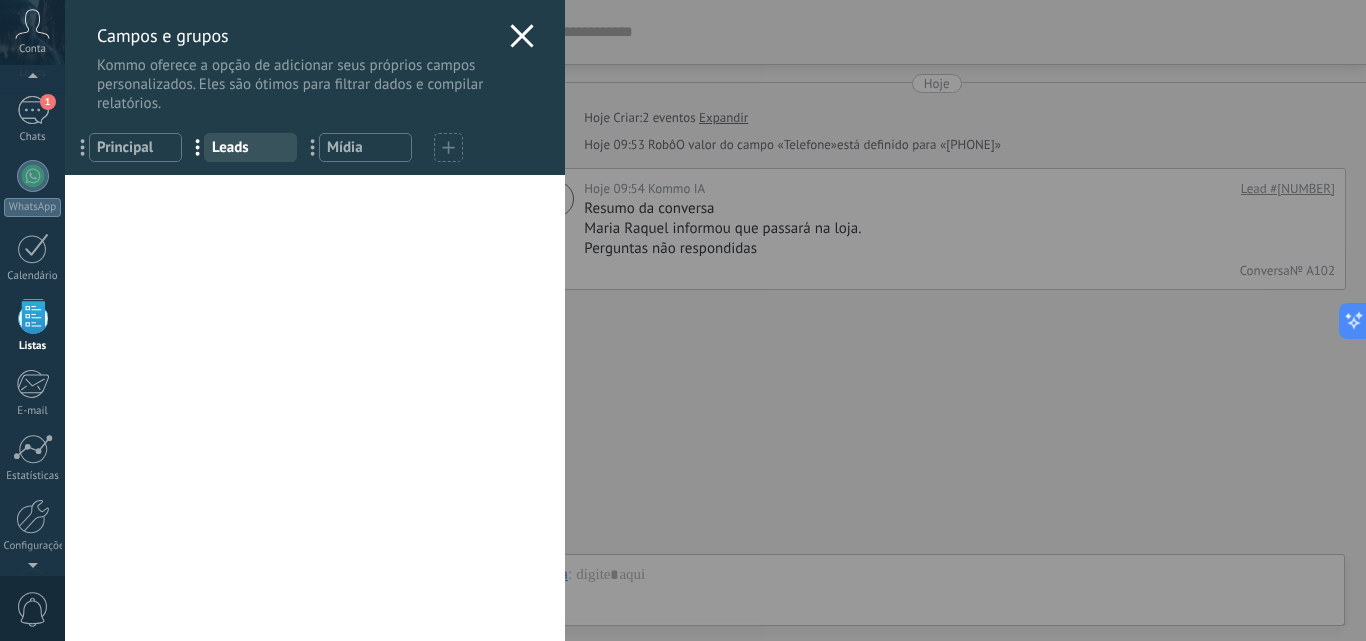 click on "... Principal" at bounding box center (135, 147) 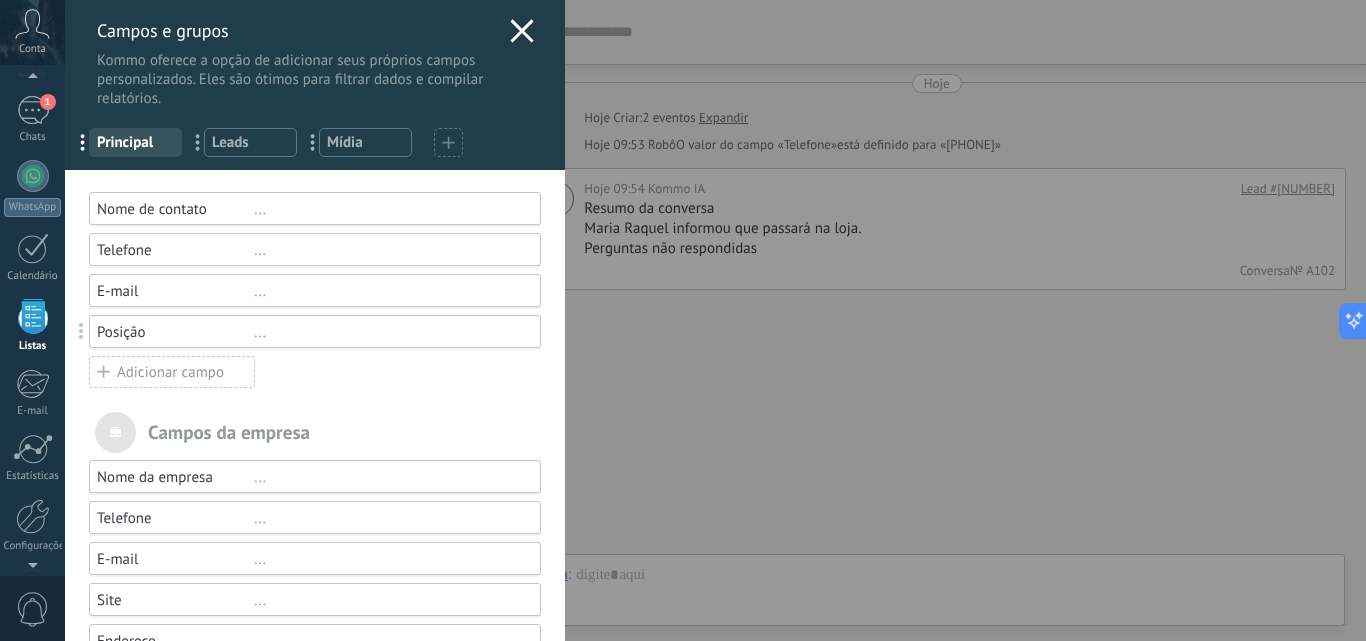 scroll, scrollTop: 0, scrollLeft: 0, axis: both 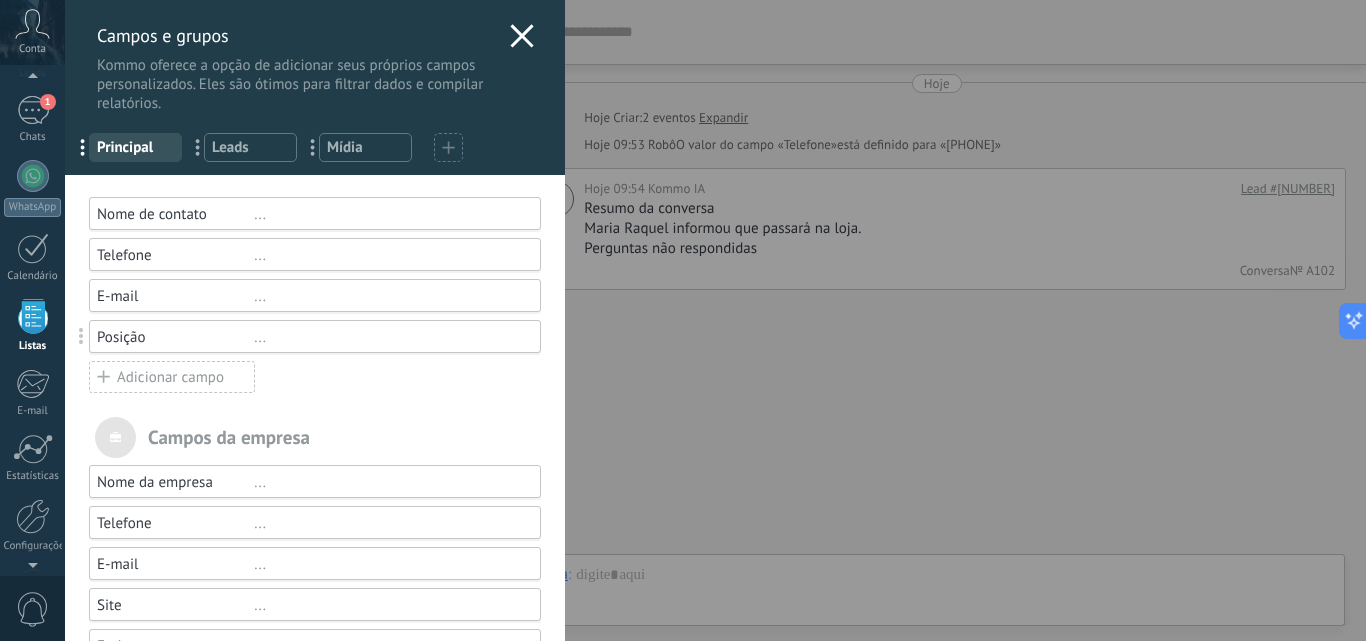 click 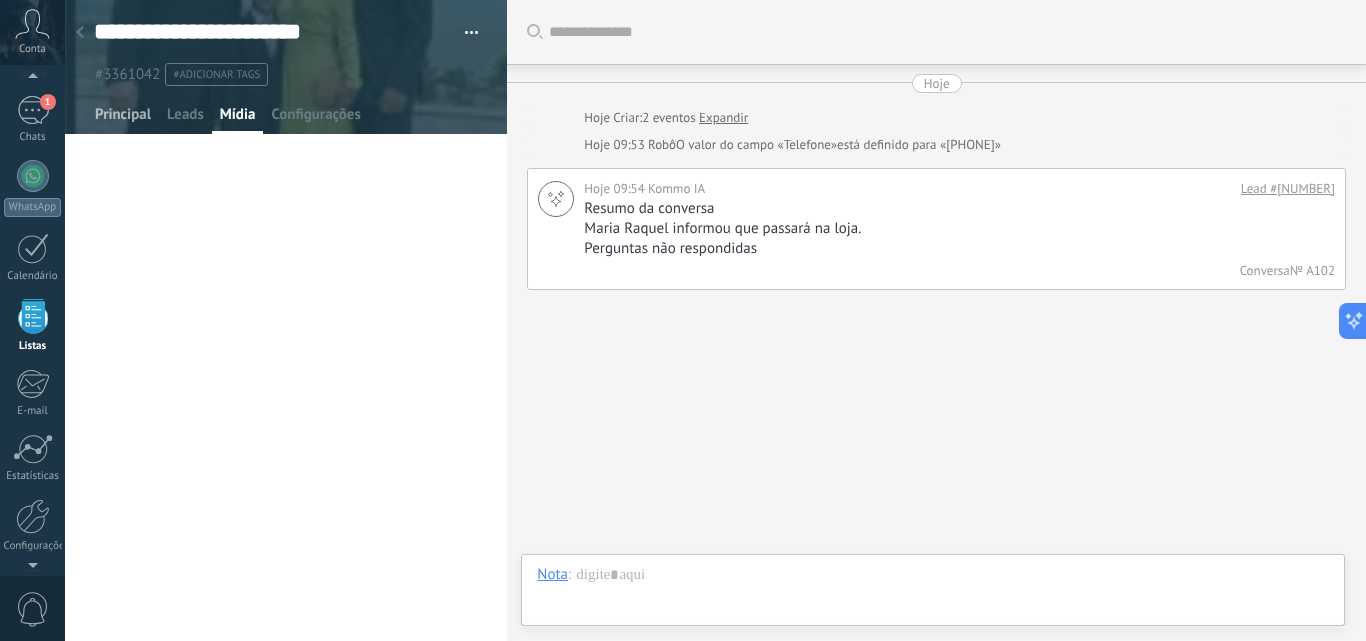 click on "Principal" at bounding box center [123, 119] 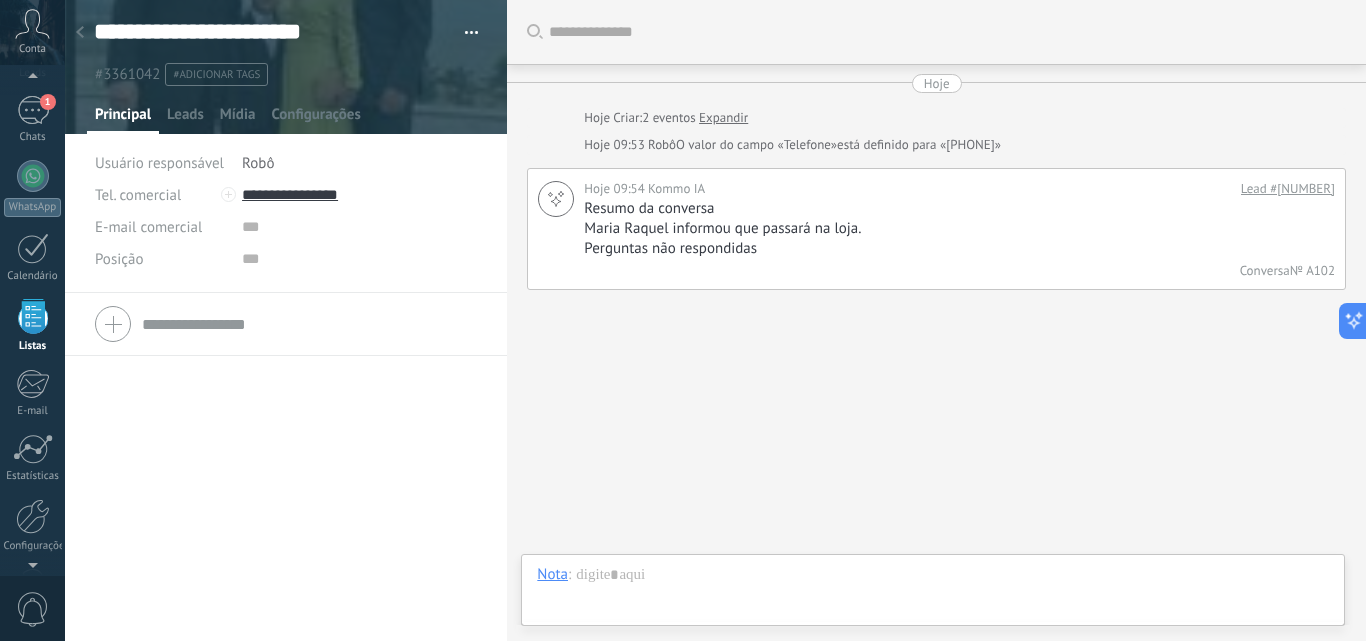 click at bounding box center [80, 33] 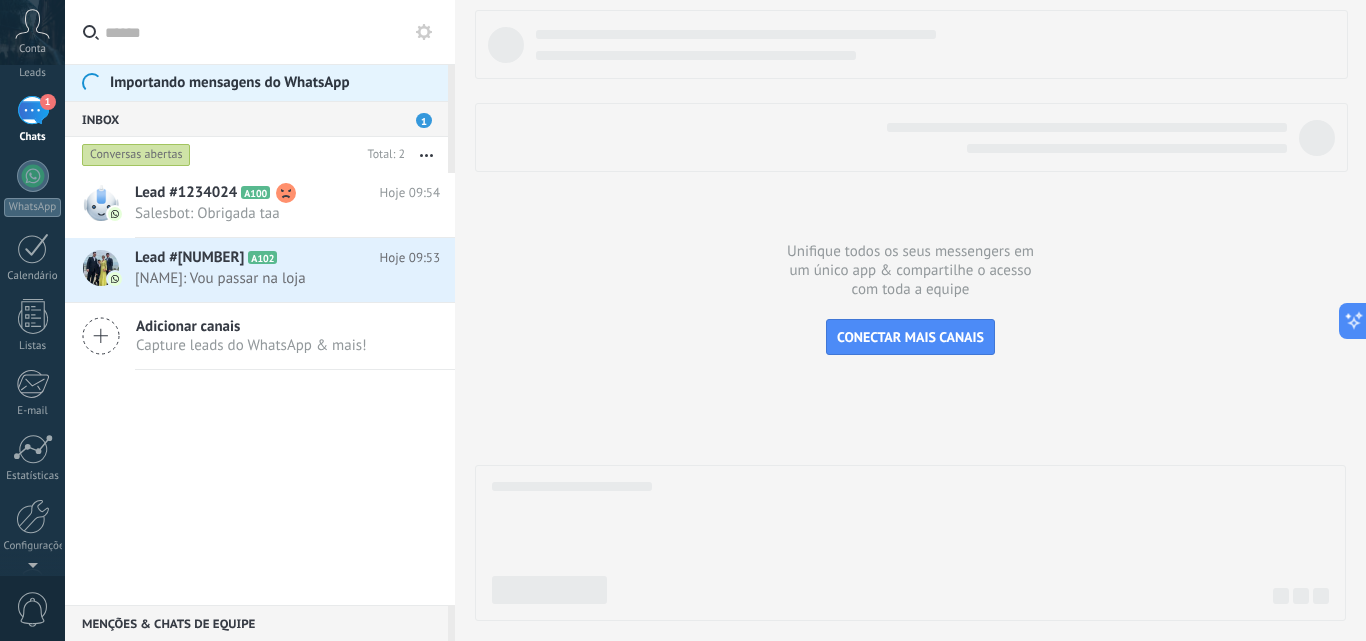 scroll, scrollTop: 0, scrollLeft: 0, axis: both 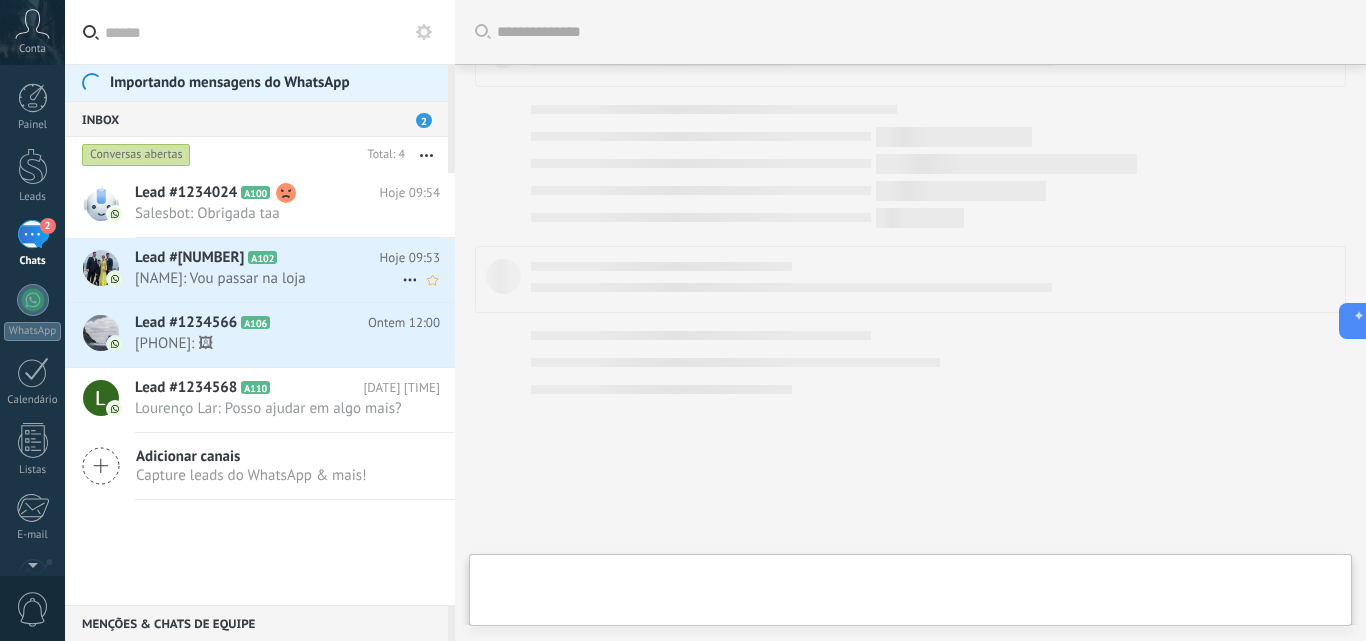 click on "[NAME]: Vou passar na loja" at bounding box center [268, 278] 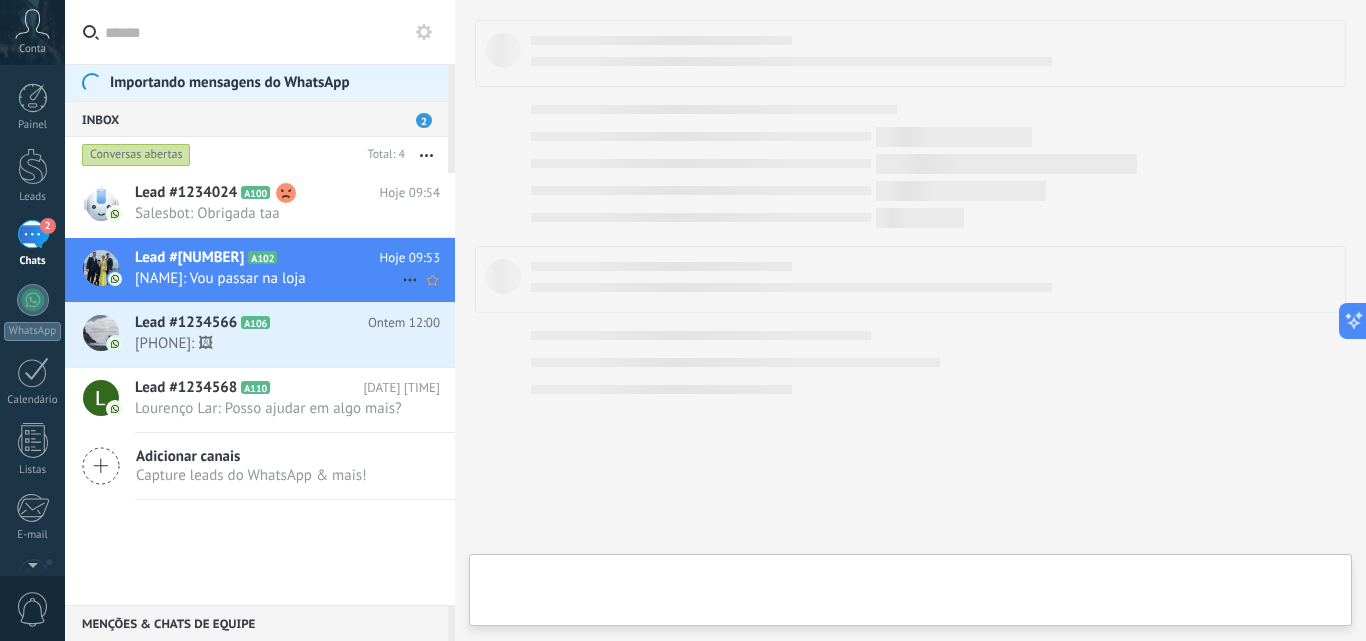 click on "[NAME]: Vou passar na loja" at bounding box center [268, 278] 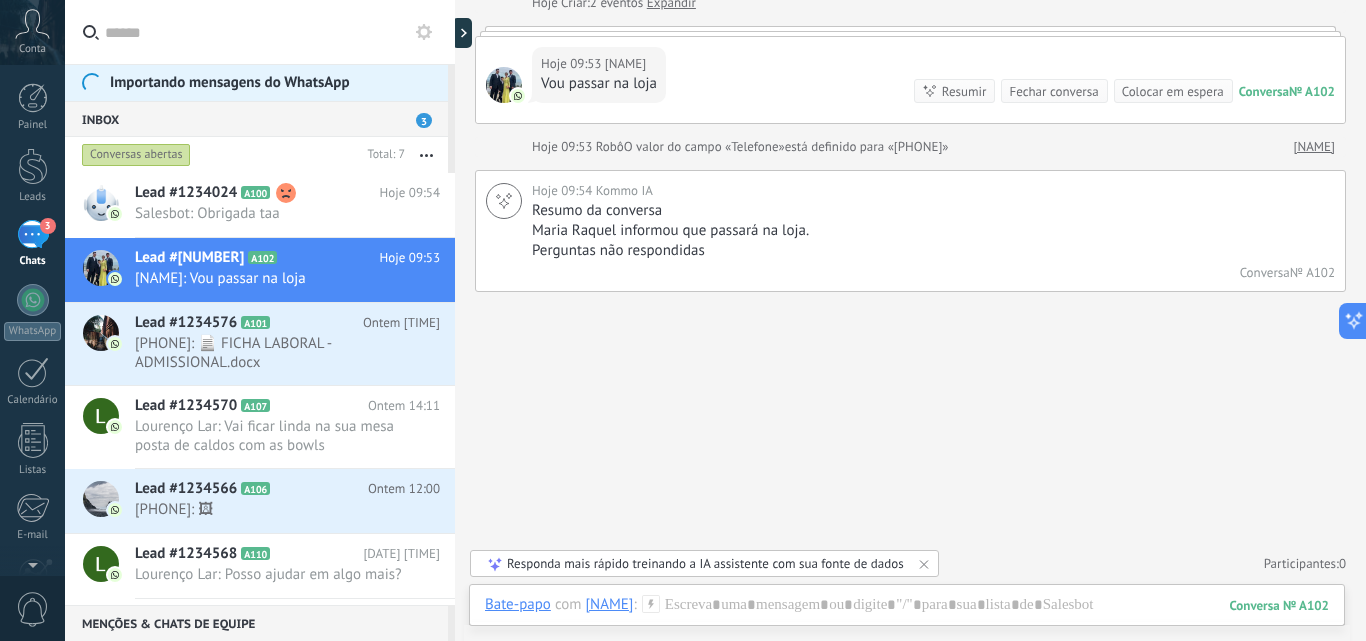 scroll, scrollTop: 0, scrollLeft: 0, axis: both 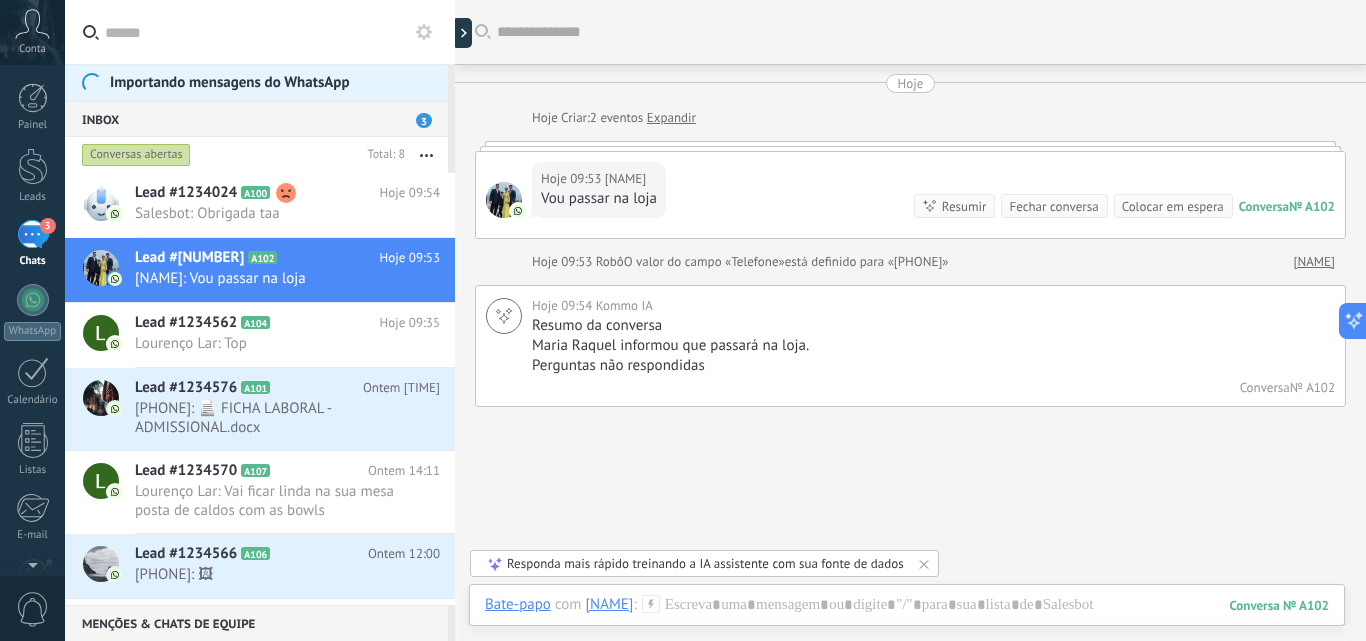 click on "Expandir" at bounding box center [671, 118] 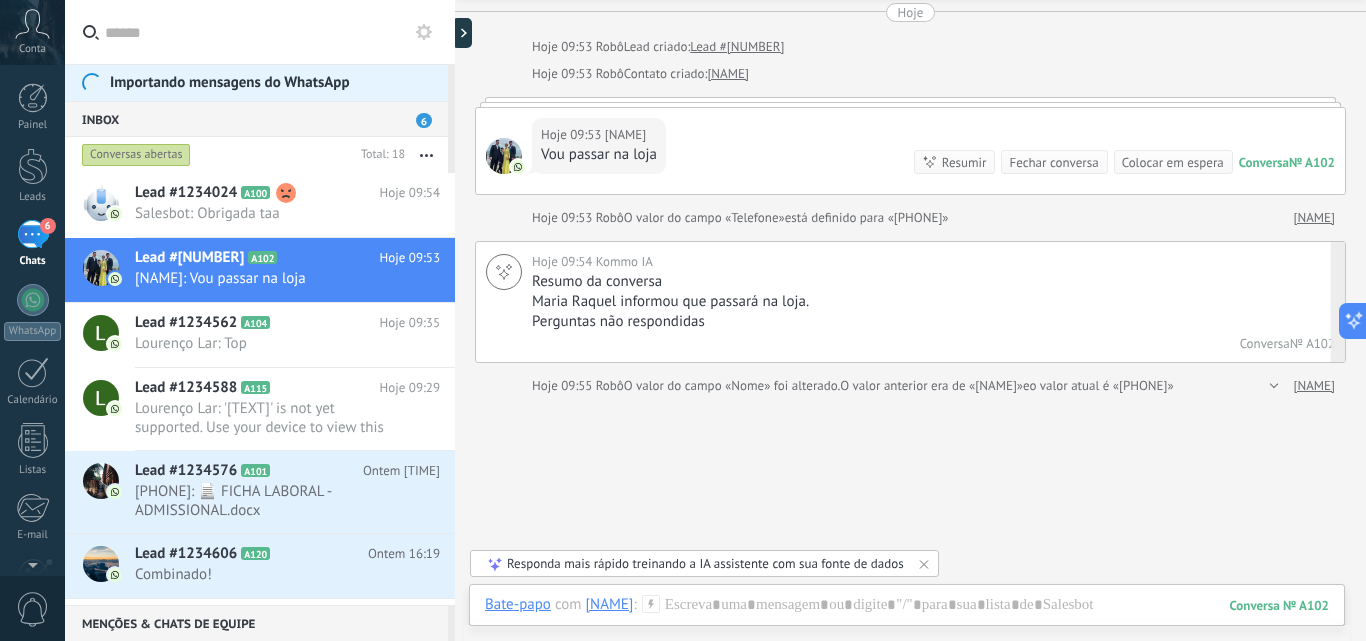 scroll, scrollTop: 100, scrollLeft: 0, axis: vertical 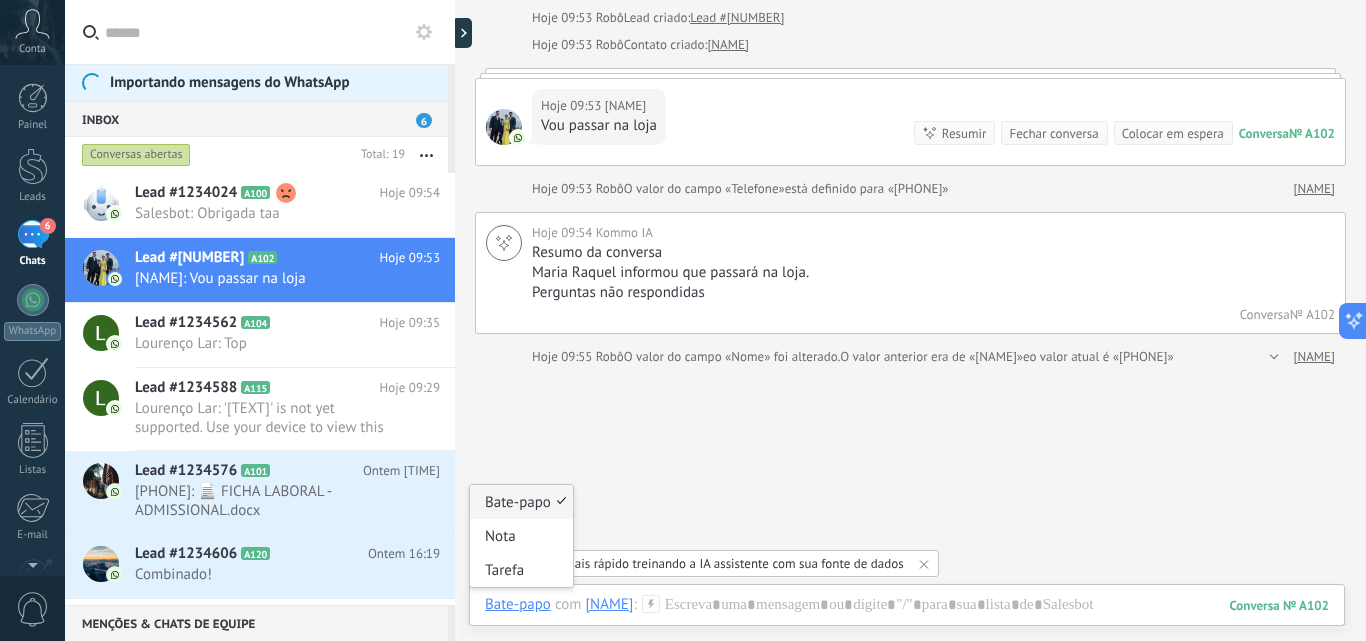 click on "Bate-papo" at bounding box center (518, 604) 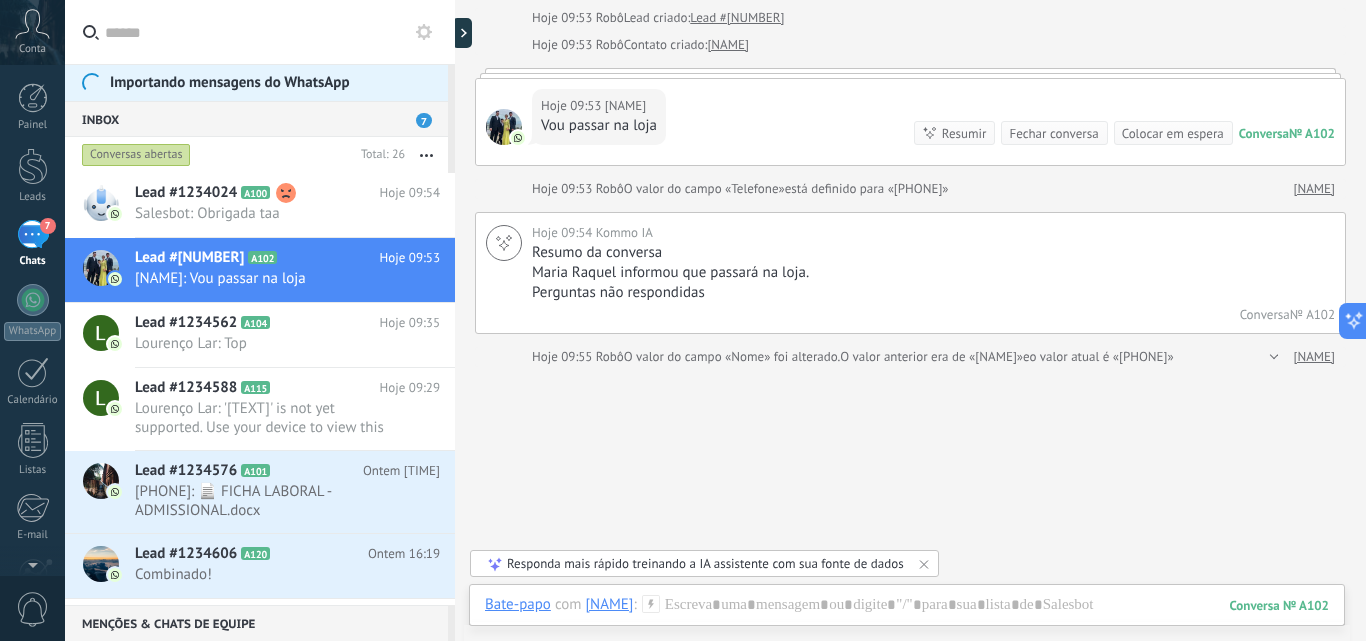 click on "Conversa" at bounding box center [1264, 133] 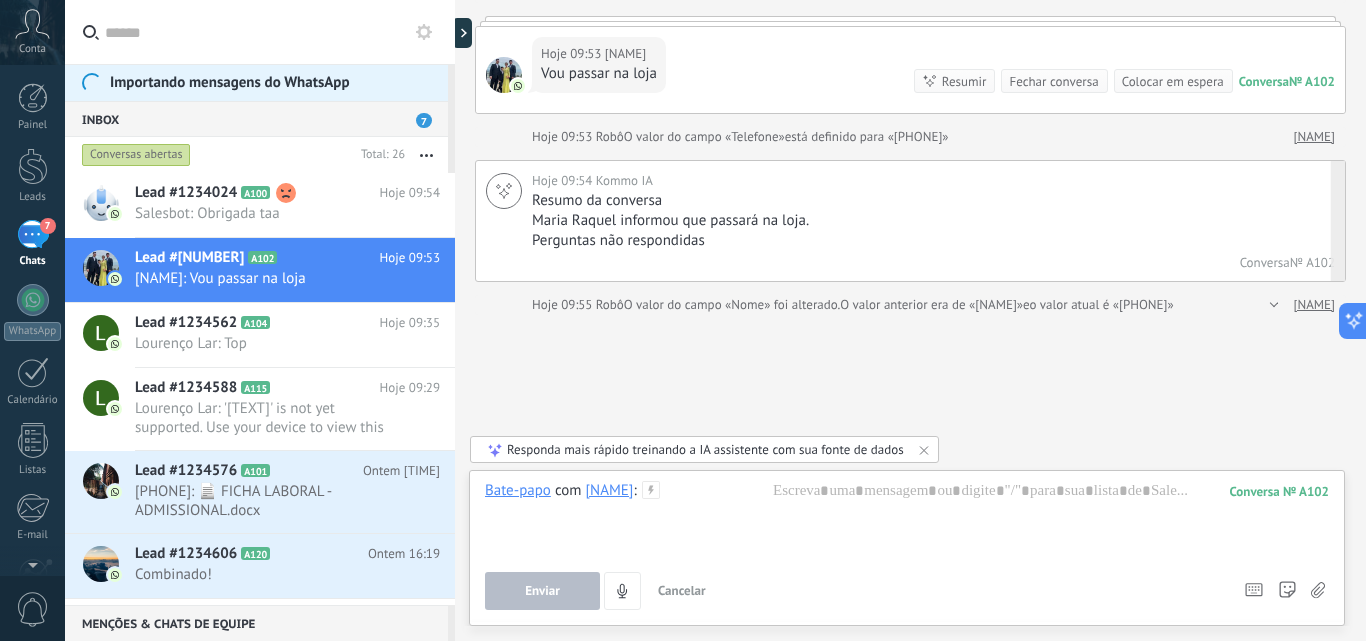 scroll, scrollTop: 175, scrollLeft: 0, axis: vertical 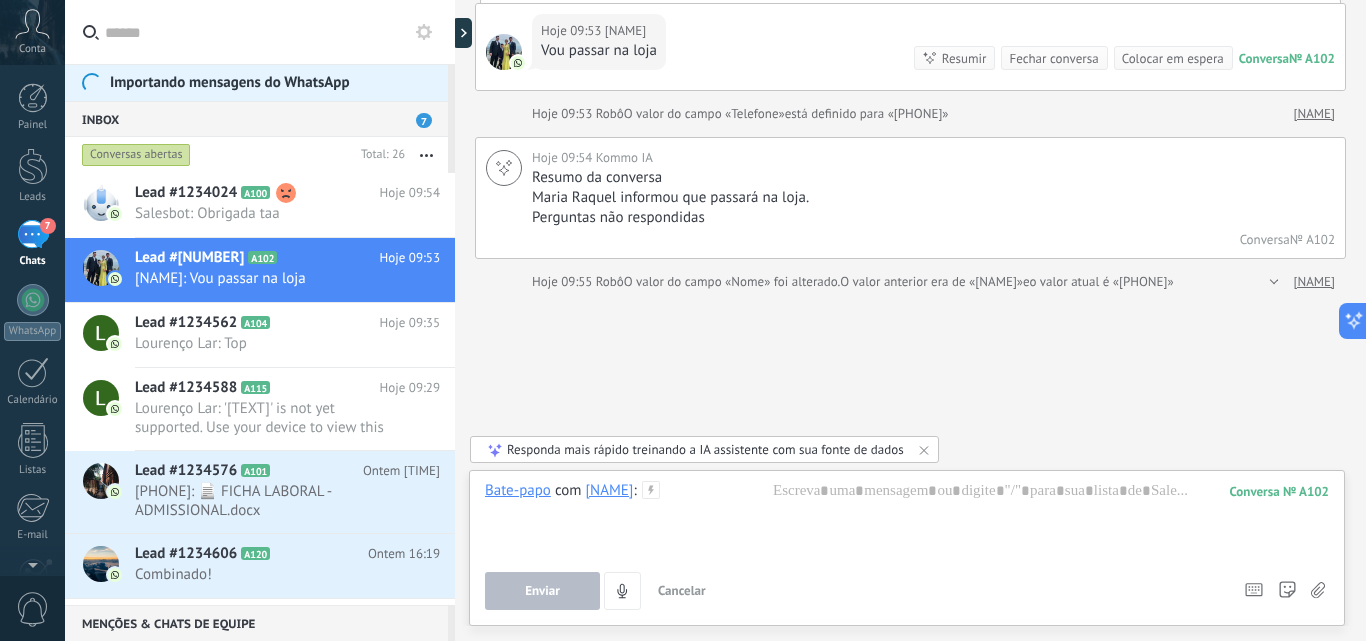 click on "Cancelar" at bounding box center (682, 590) 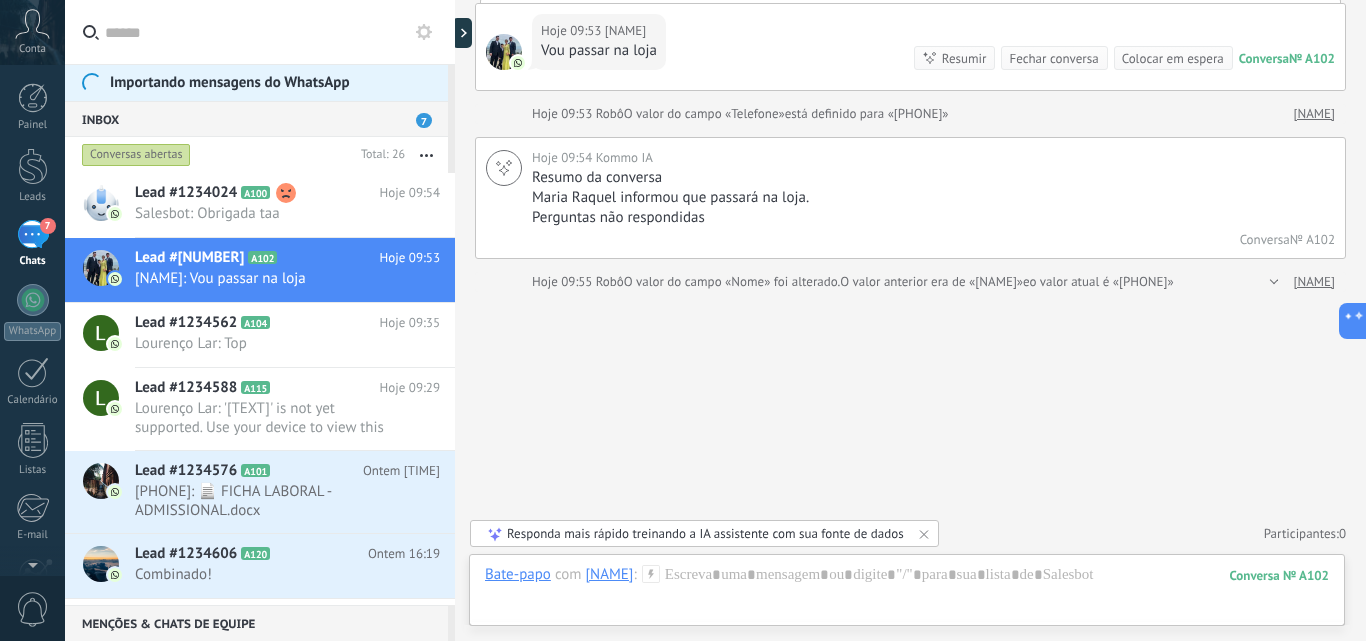 click on "Buscar Carregar mais Hoje [TIME] Robô  Lead criado:  Lead #[NUMBER] Hoje [TIME] Robô  Contato criado:  [NAME] Hoje [TIME] [NAME]  Vou passar na loja Conversa  № A102 Conversa № A102 Resumir Resumir Fechar conversa Colocar em espera Hoje [TIME] [NAME]: Vou passar na loja Conversa № A102 Hoje [TIME] Robô  O valor do campo «Telefone»  está definido para «[PHONE]» [NAME] Hoje [TIME] Kommo IA  Resumo da conversa [NAME] informou que passará na loja. Perguntas não respondidas Conversa  № A102 Fixar Excluir Hoje [TIME] Robô  O valor do campo «Nome» foi alterado.  O valor anterior era de «[NAME]»  eo valor atual é «[PHONE]» [NAME] Nenhuma tarefa planejada, comece   adicionando uma  Participantes:  0 Adicionar membro Bots:  0" at bounding box center [910, 233] 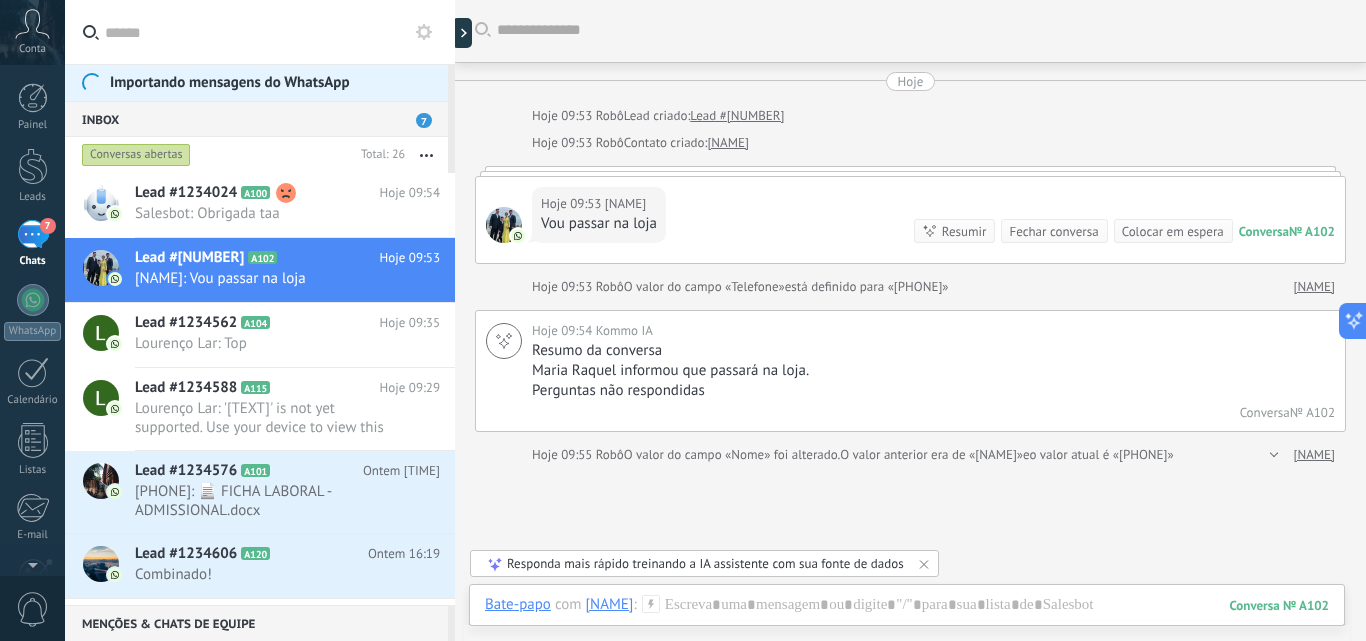 scroll, scrollTop: 0, scrollLeft: 0, axis: both 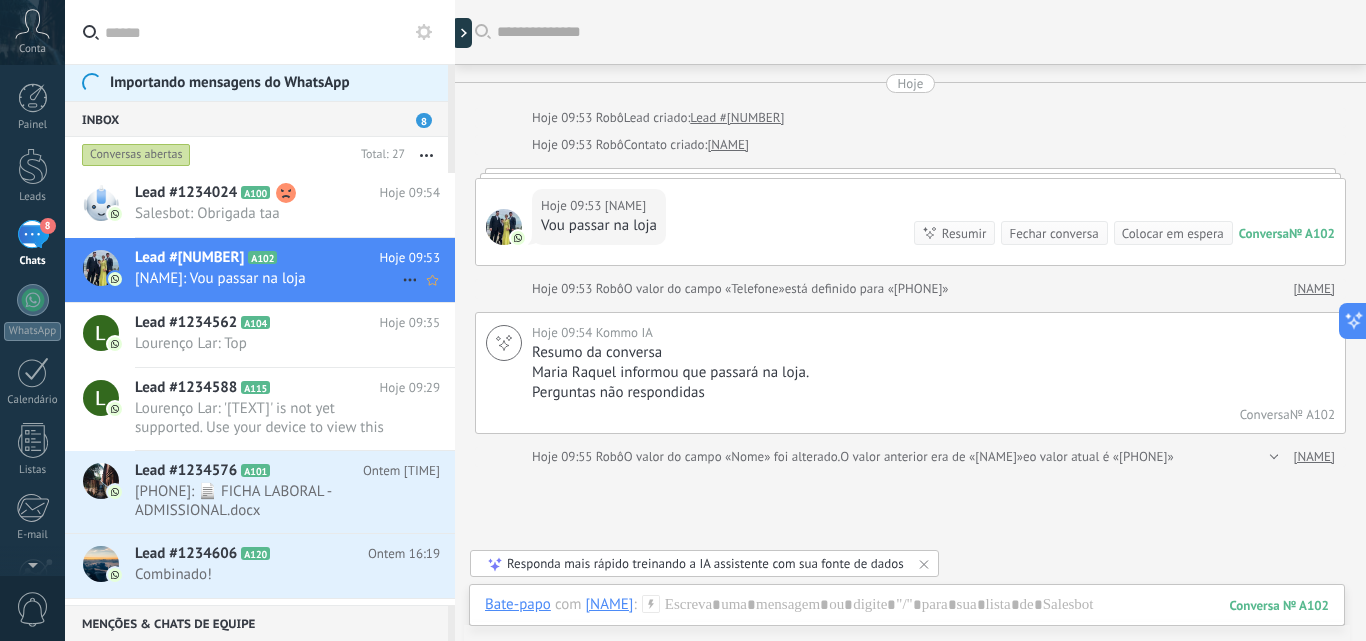 click on "[NAME]: Vou passar na loja" at bounding box center [268, 278] 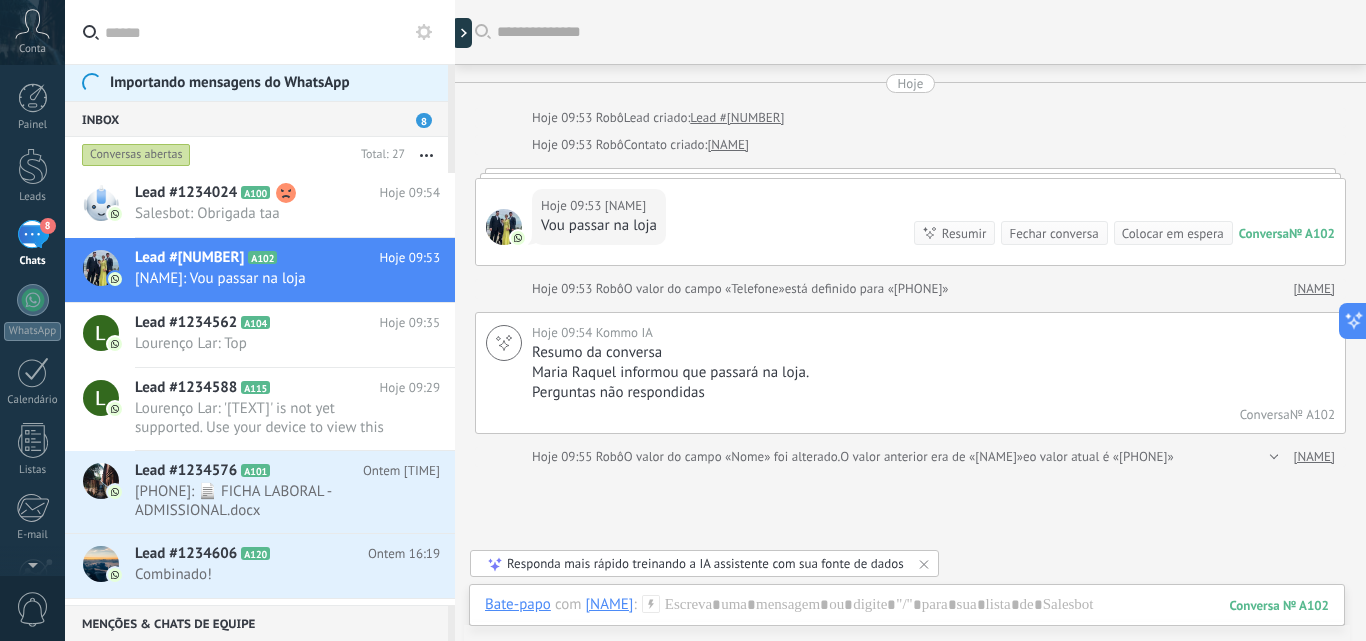 click on "Vou passar na loja" at bounding box center (599, 226) 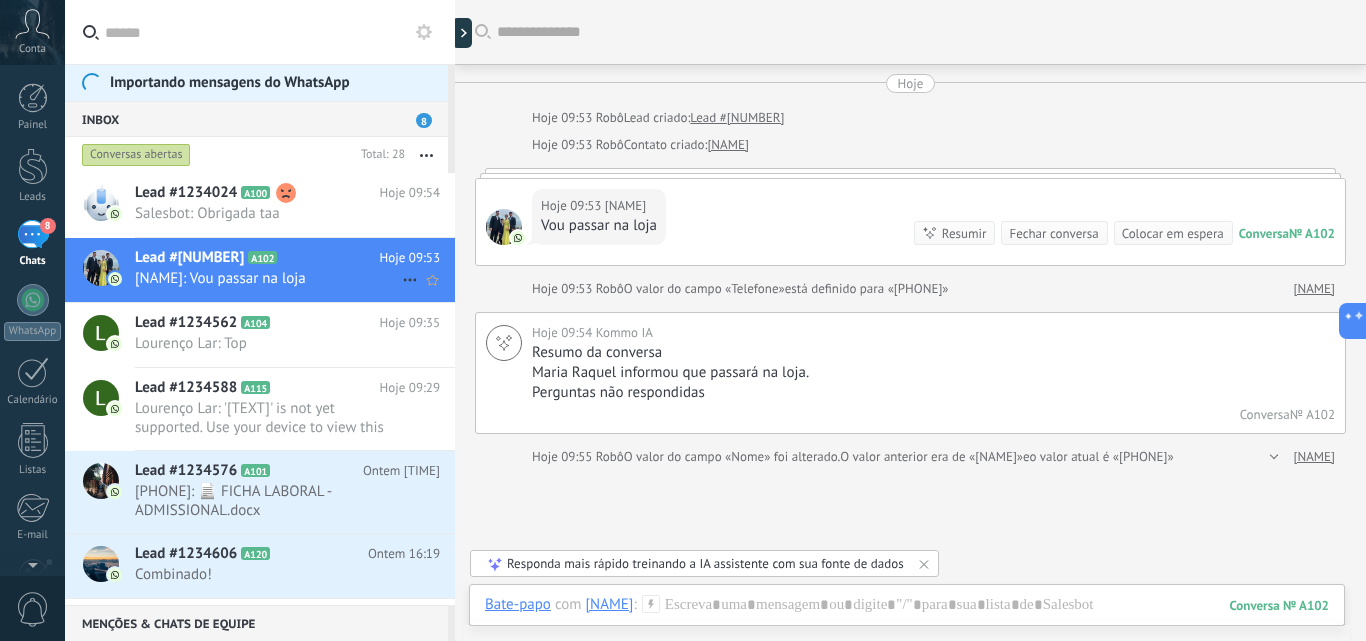 click 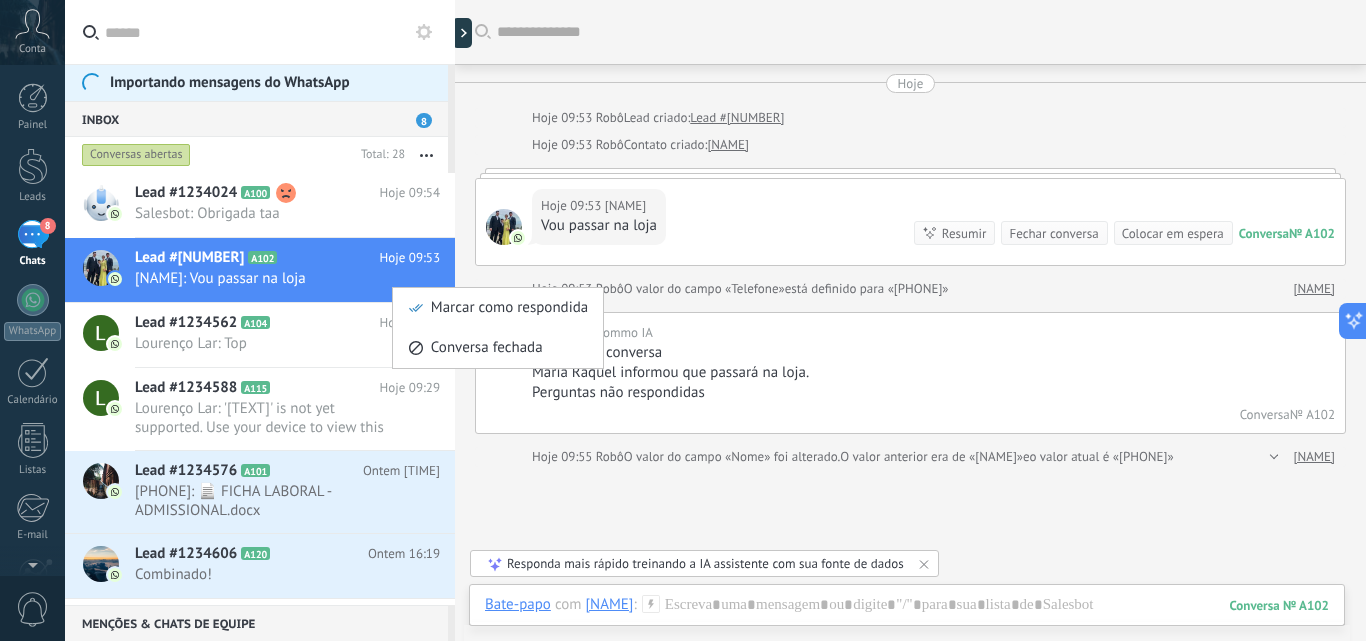 click at bounding box center (683, 320) 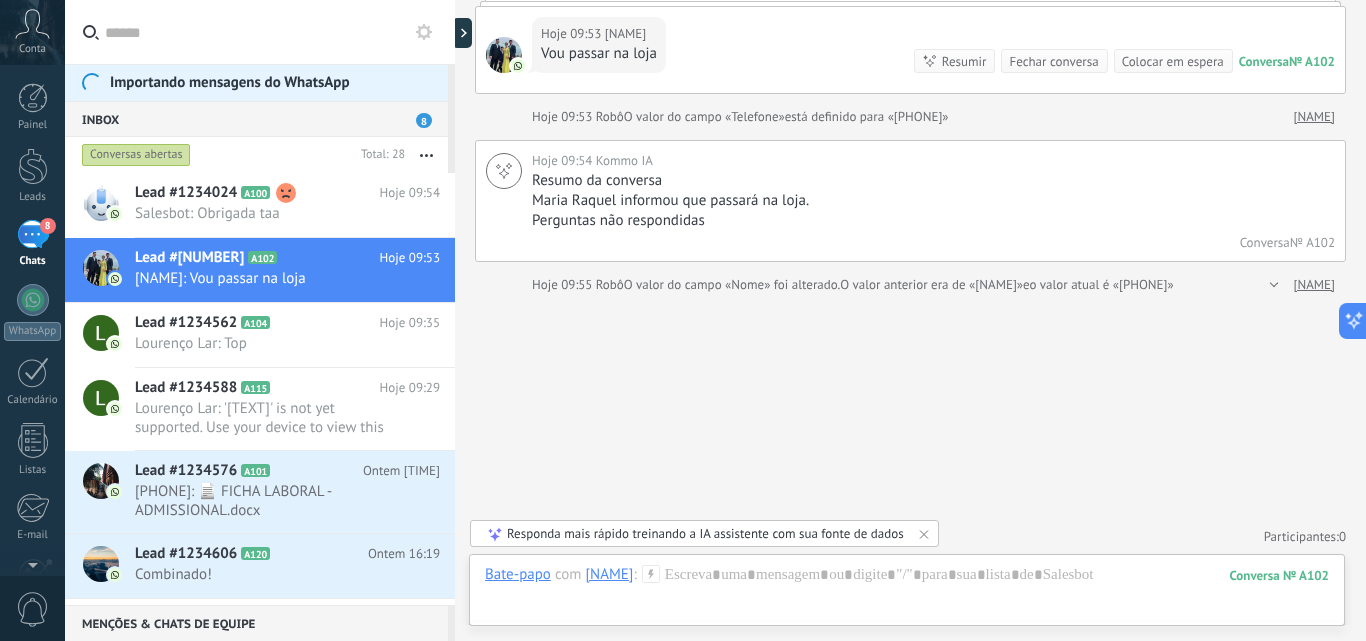 scroll, scrollTop: 175, scrollLeft: 0, axis: vertical 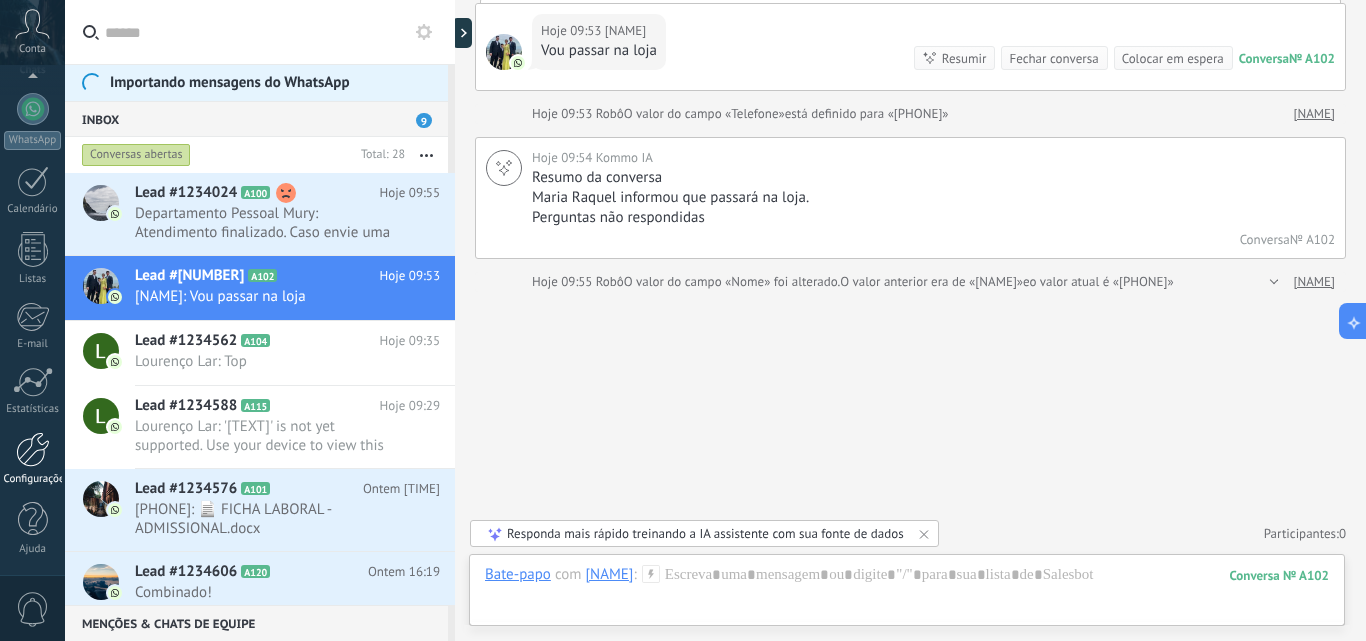 click at bounding box center [33, 449] 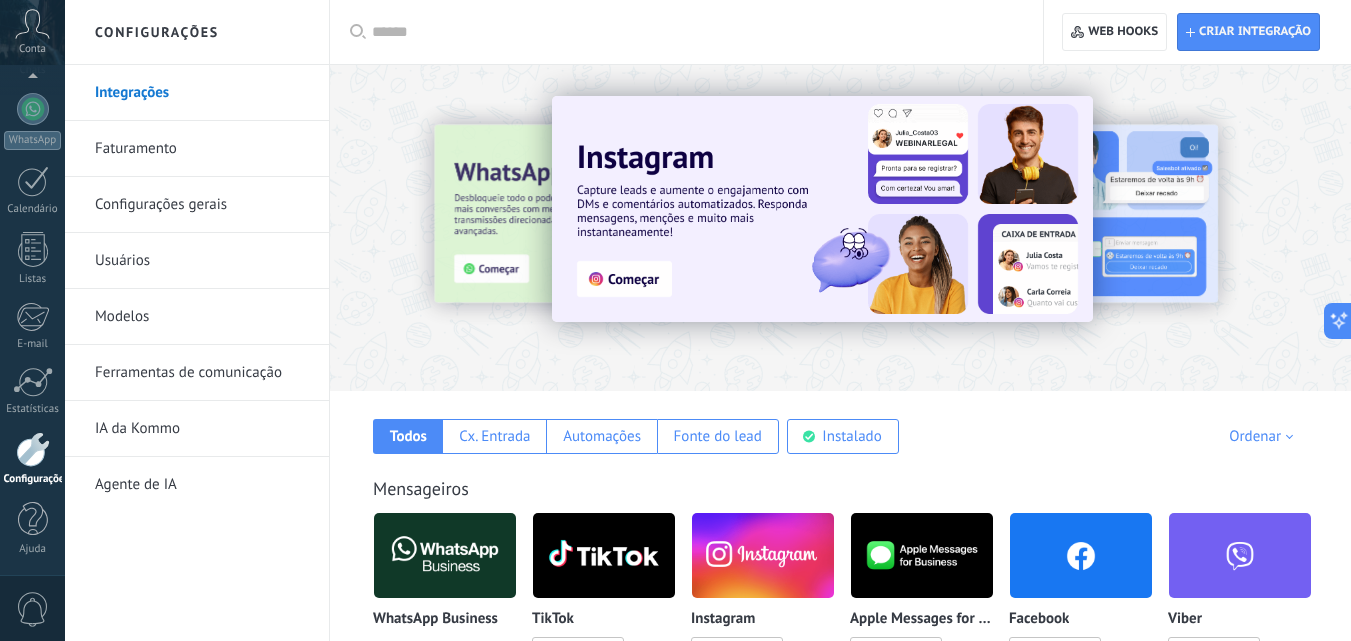 click on "Configurações gerais" at bounding box center [202, 205] 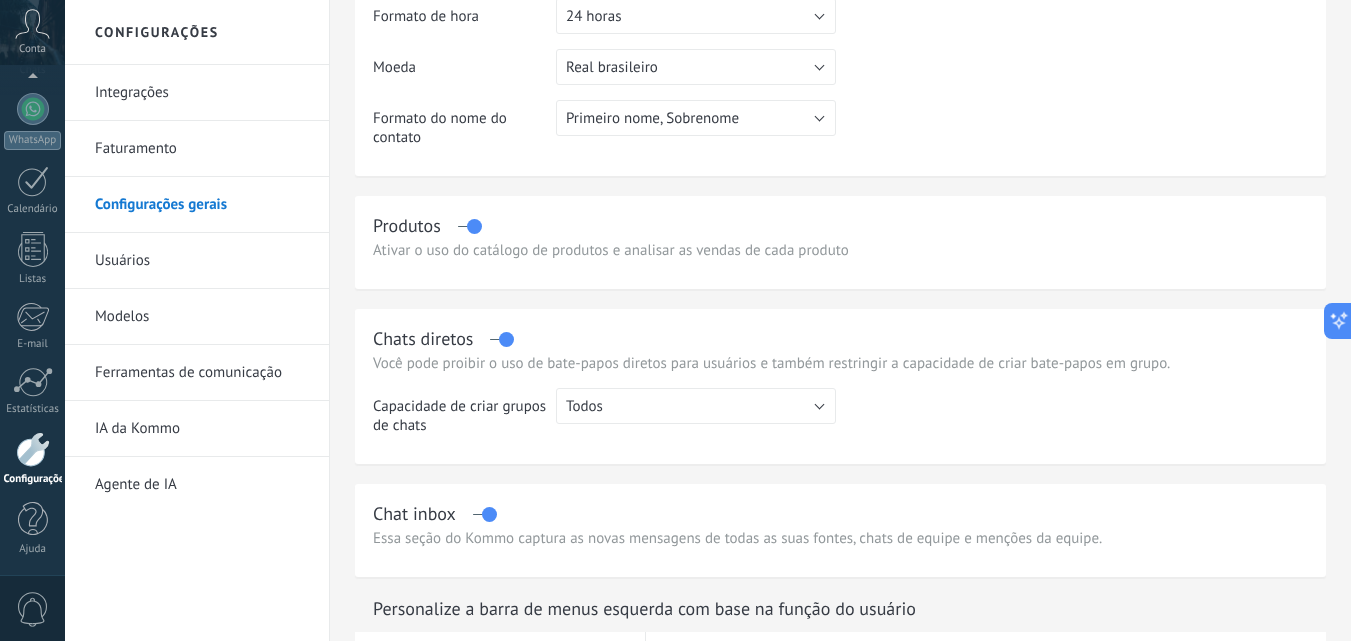 scroll, scrollTop: 0, scrollLeft: 0, axis: both 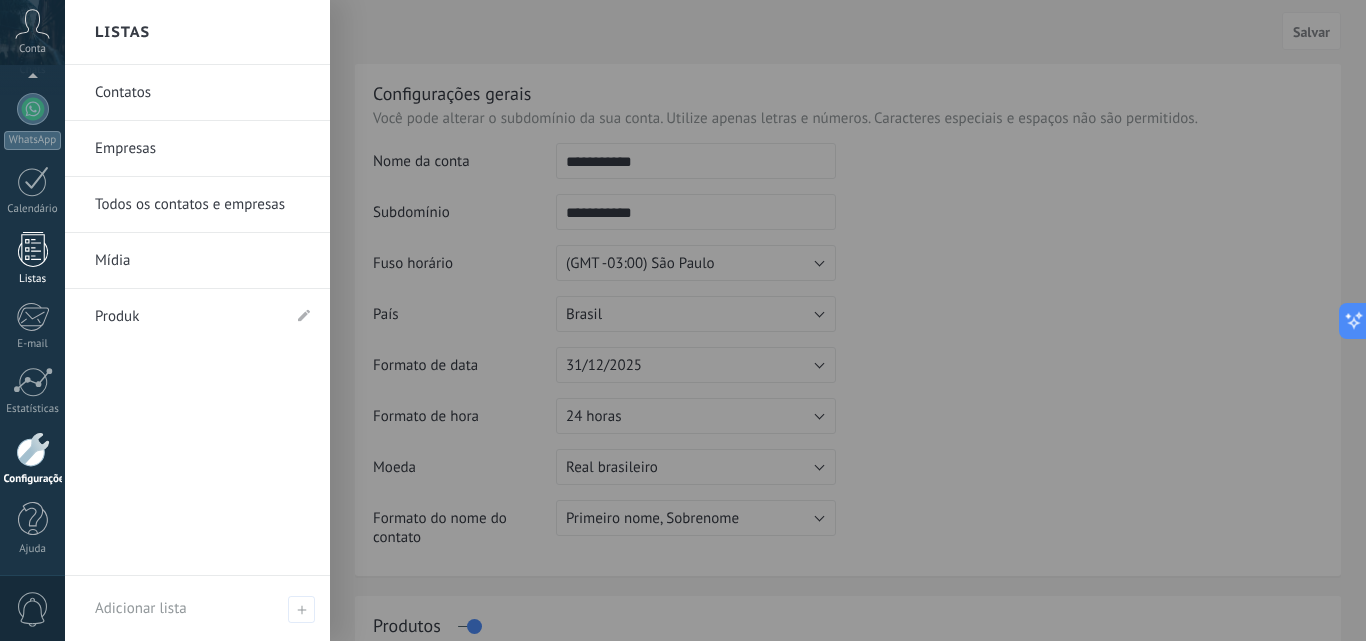 click at bounding box center (33, 249) 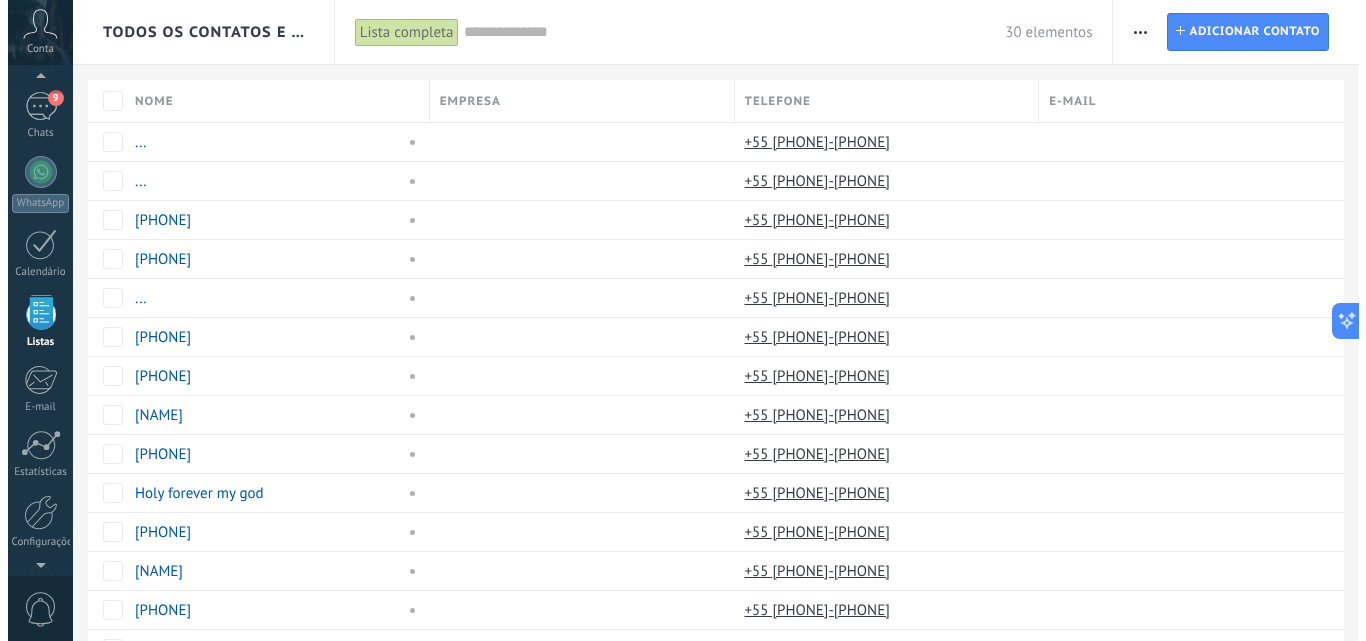 scroll, scrollTop: 113, scrollLeft: 0, axis: vertical 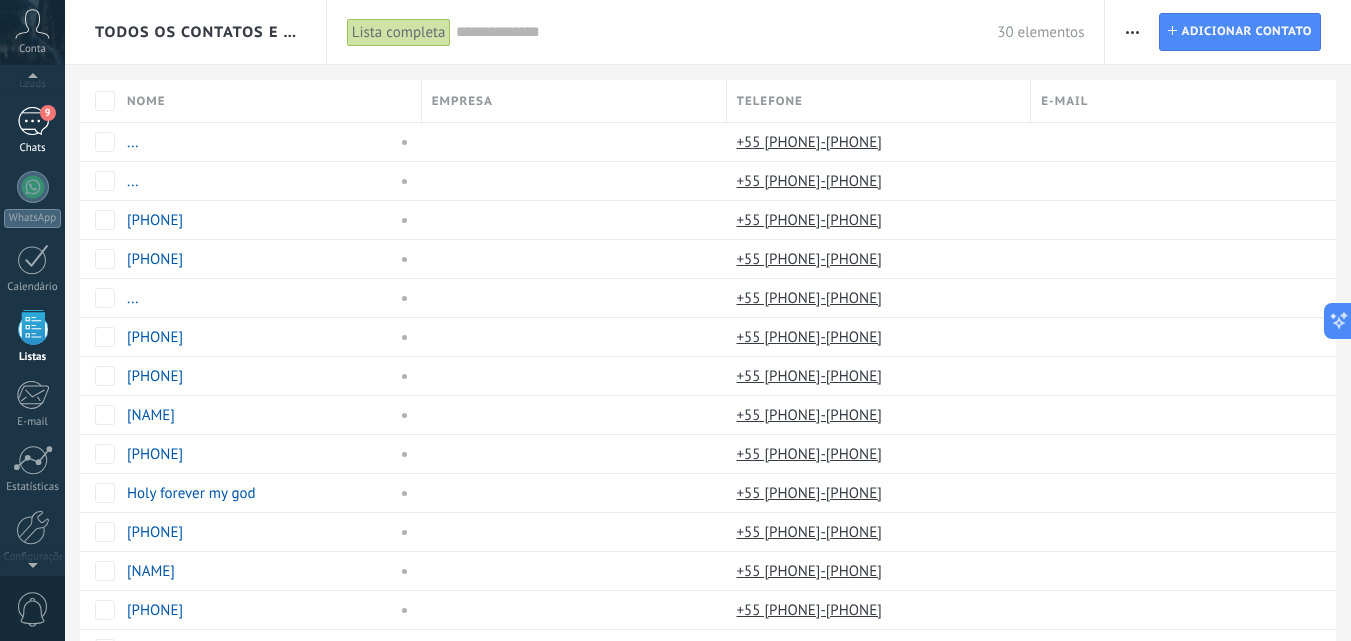 click on "9" at bounding box center (33, 121) 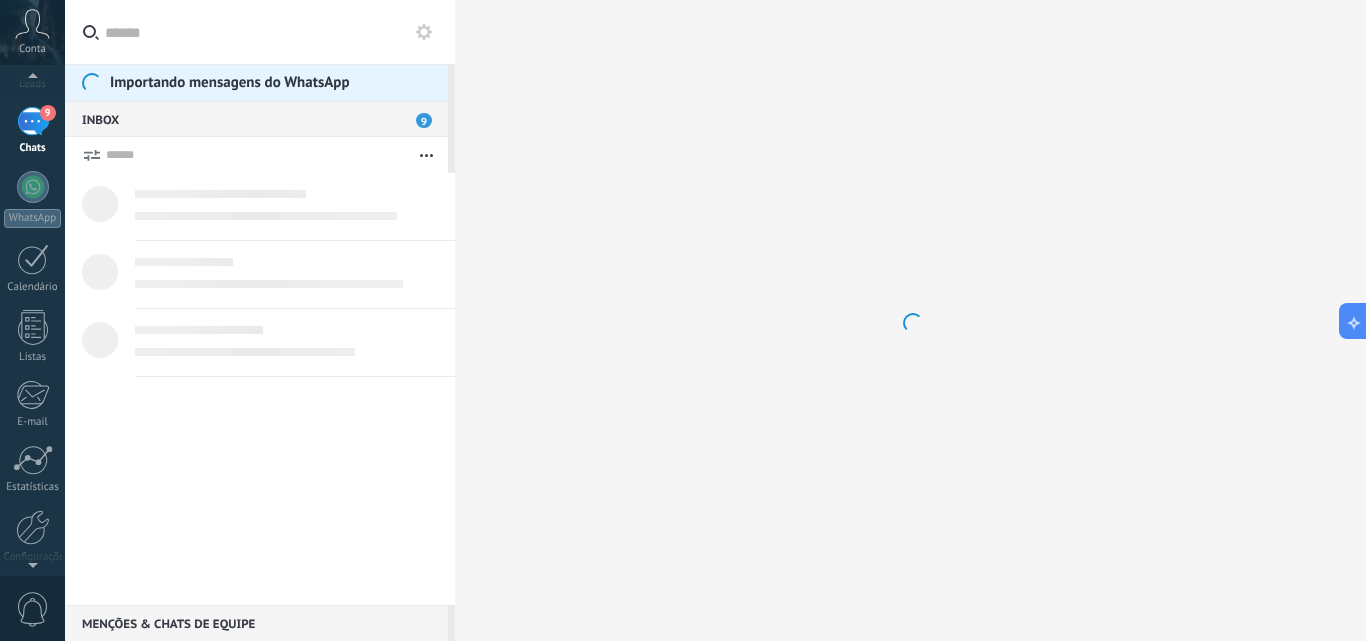 scroll, scrollTop: 0, scrollLeft: 0, axis: both 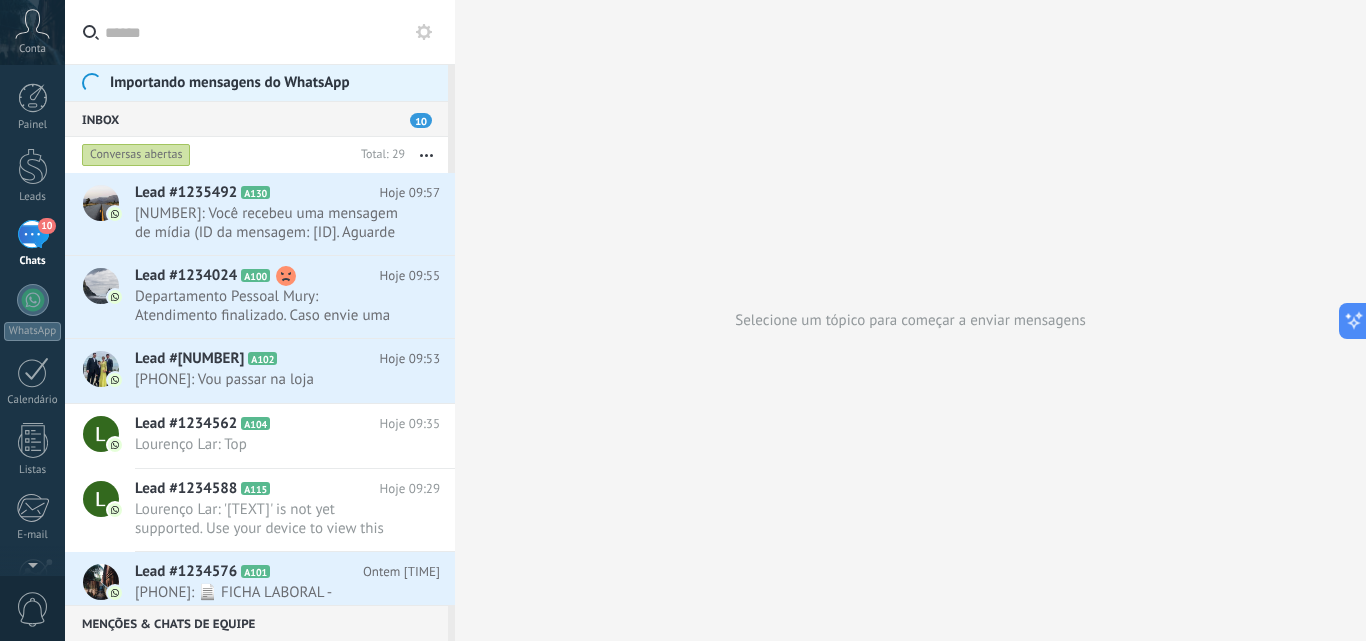 click on "10" at bounding box center (421, 120) 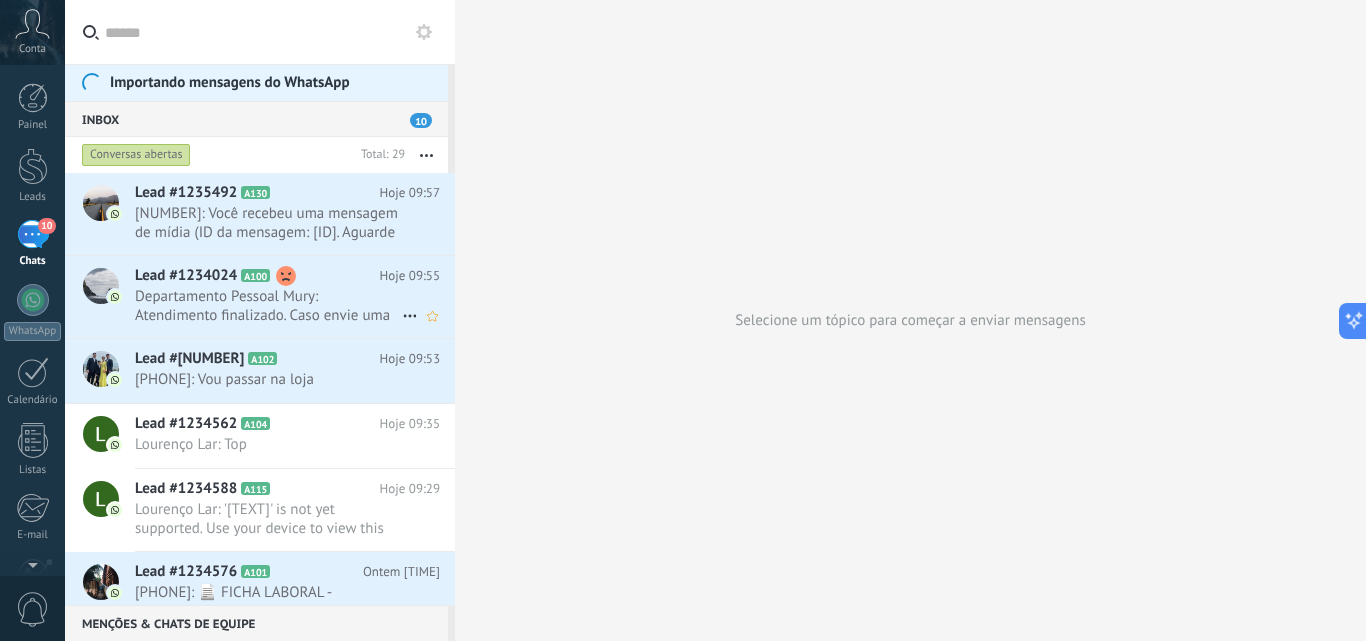 scroll, scrollTop: 0, scrollLeft: 0, axis: both 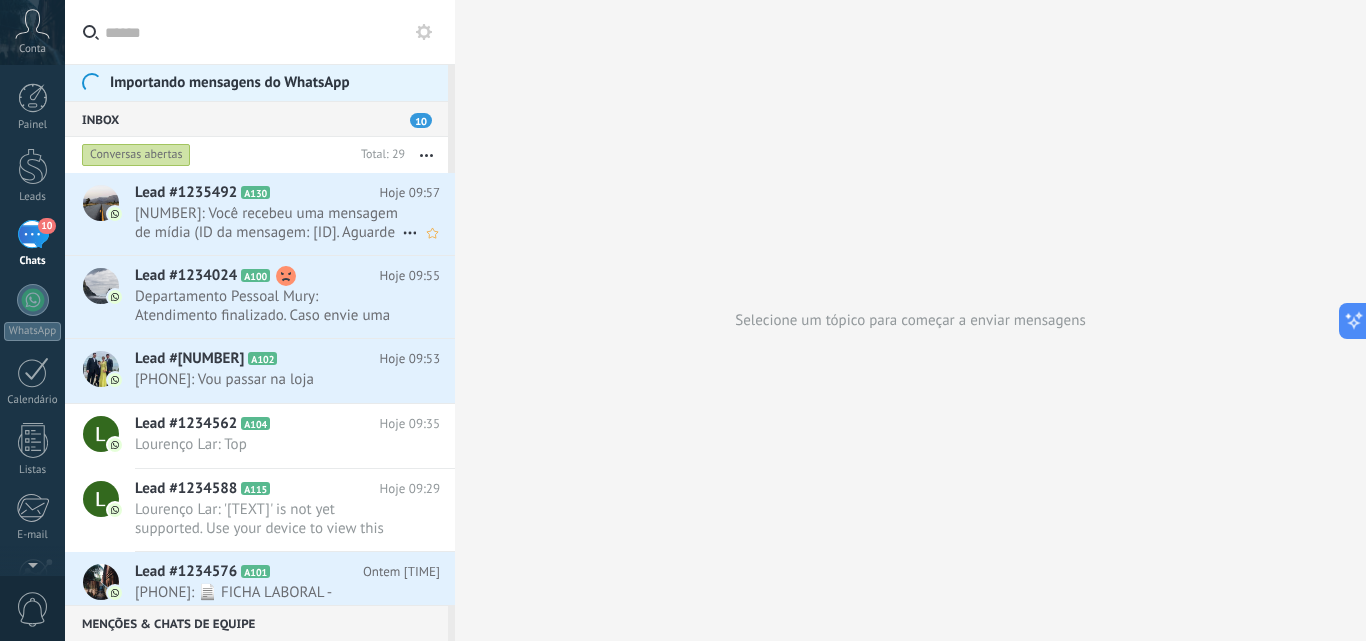 click on "[NUMBER]: Você recebeu uma mensagem de mídia (ID da mensagem: [ID]. Aguarde o carregamento ou a visualização da mídia no seu aplicativo móvel WhatsApp conectado." at bounding box center [268, 223] 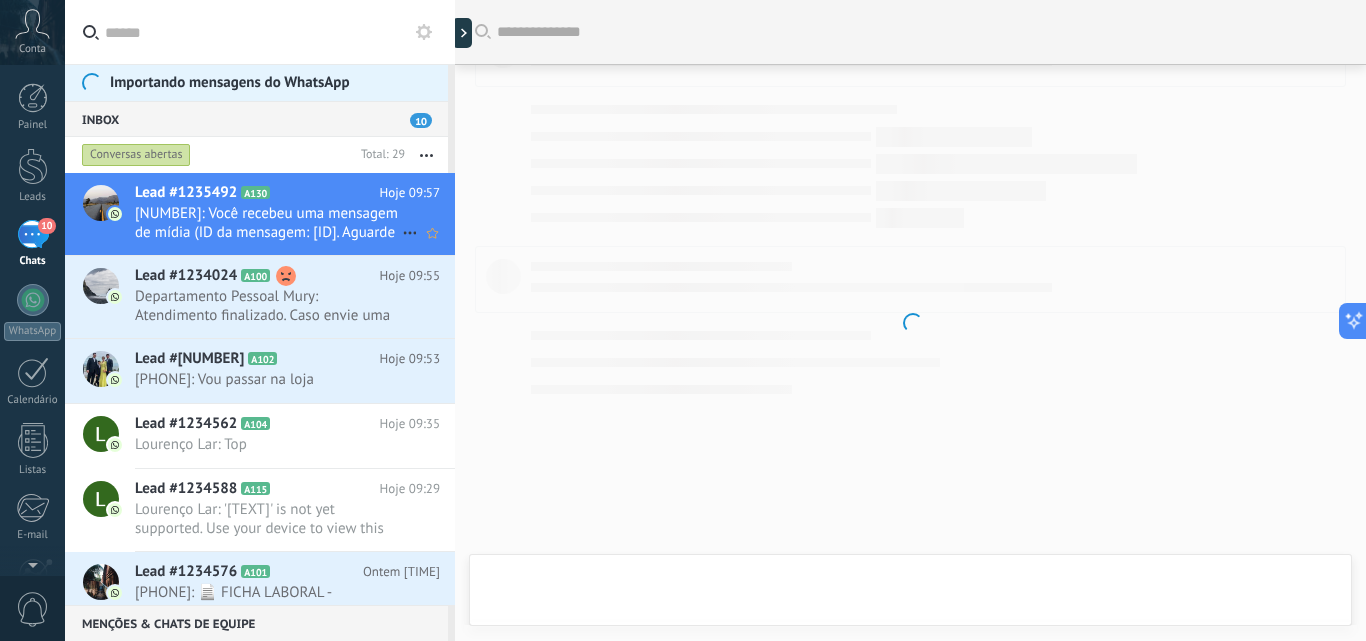 scroll, scrollTop: 66, scrollLeft: 0, axis: vertical 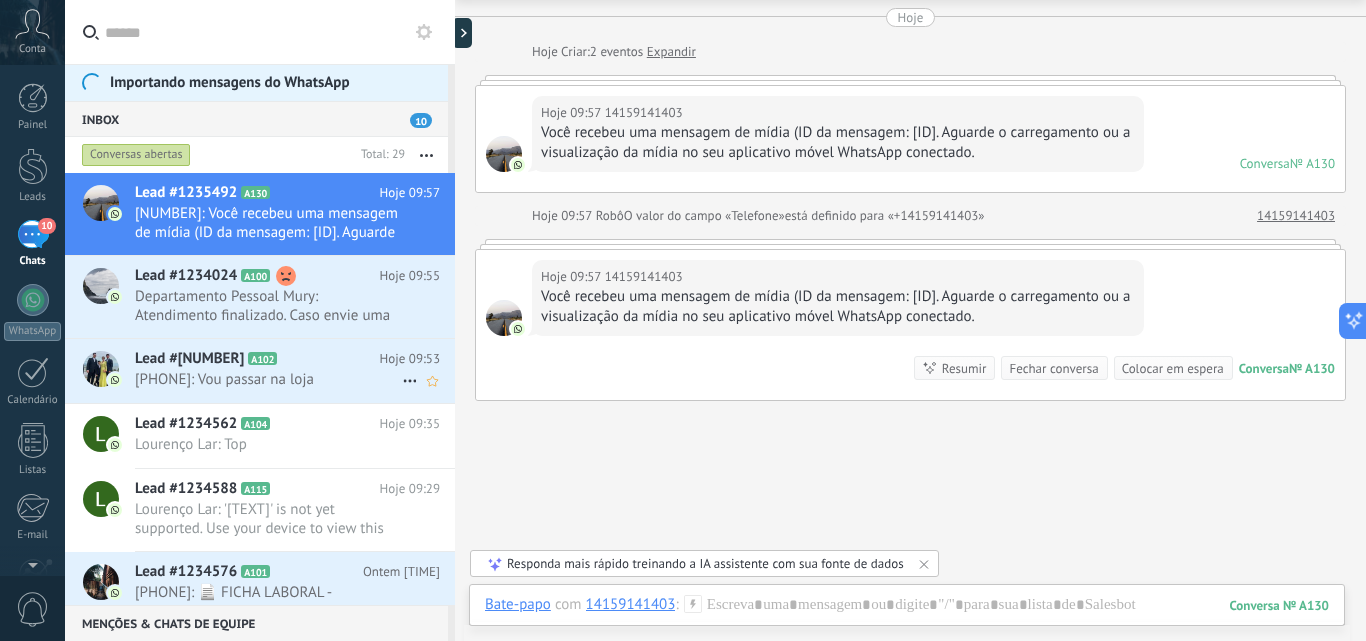 click on "[PHONE]: Vou passar na loja" at bounding box center [268, 379] 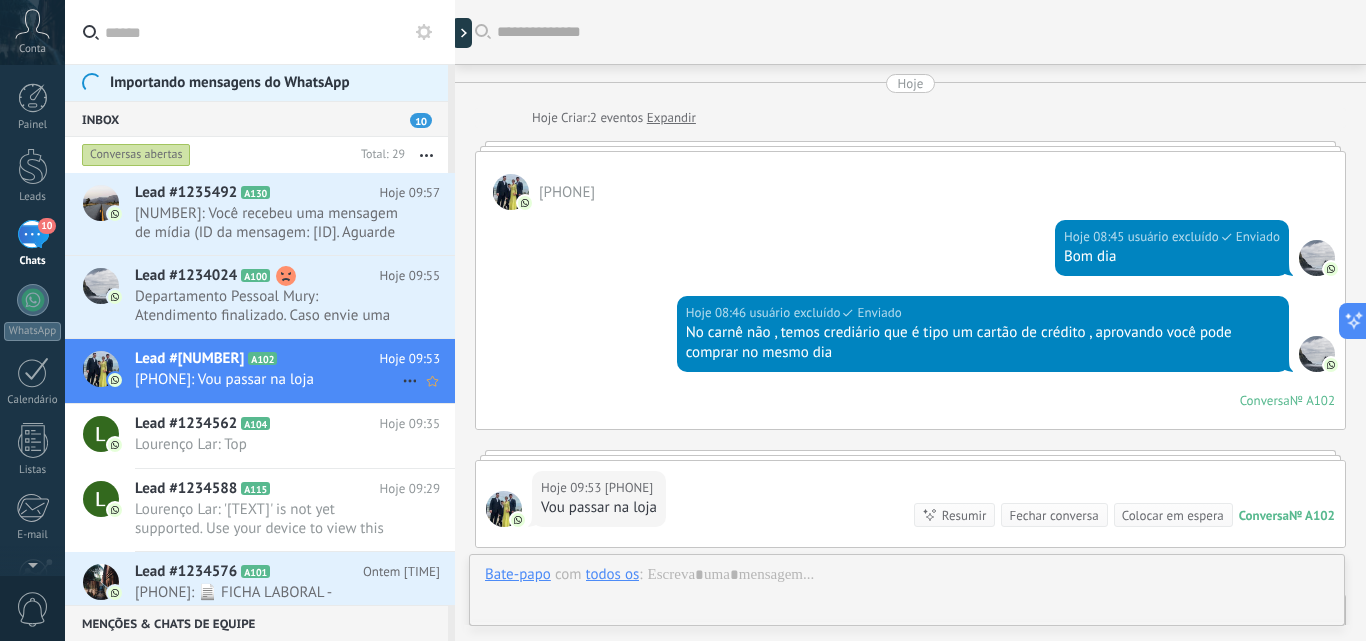 scroll, scrollTop: 179, scrollLeft: 0, axis: vertical 